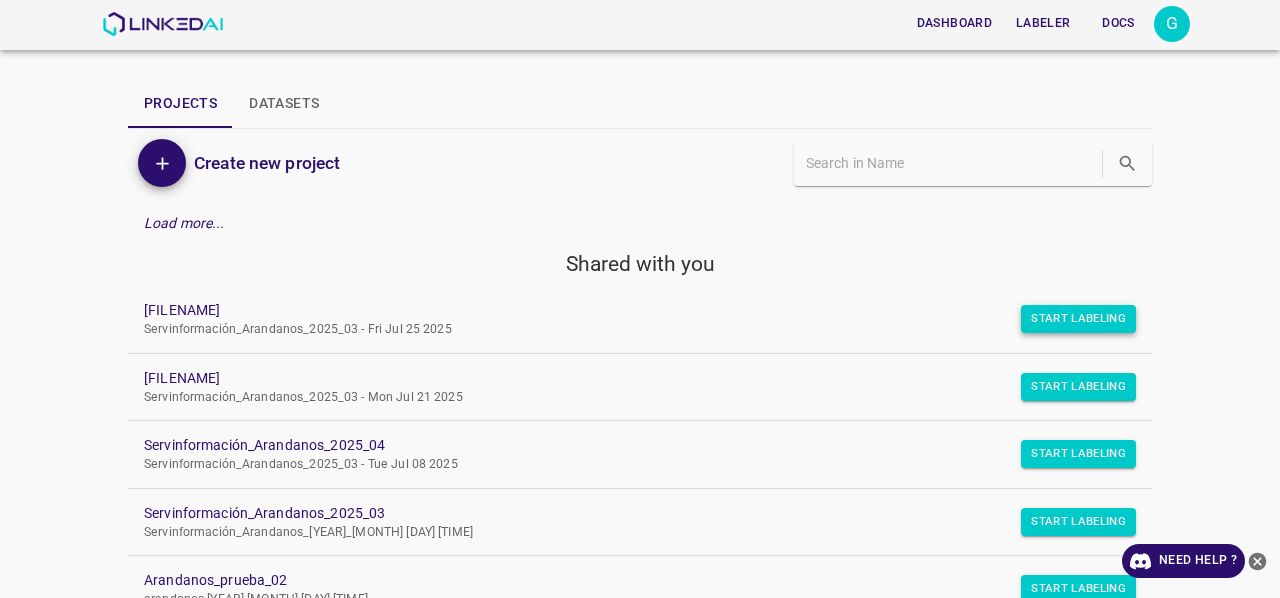 scroll, scrollTop: 0, scrollLeft: 0, axis: both 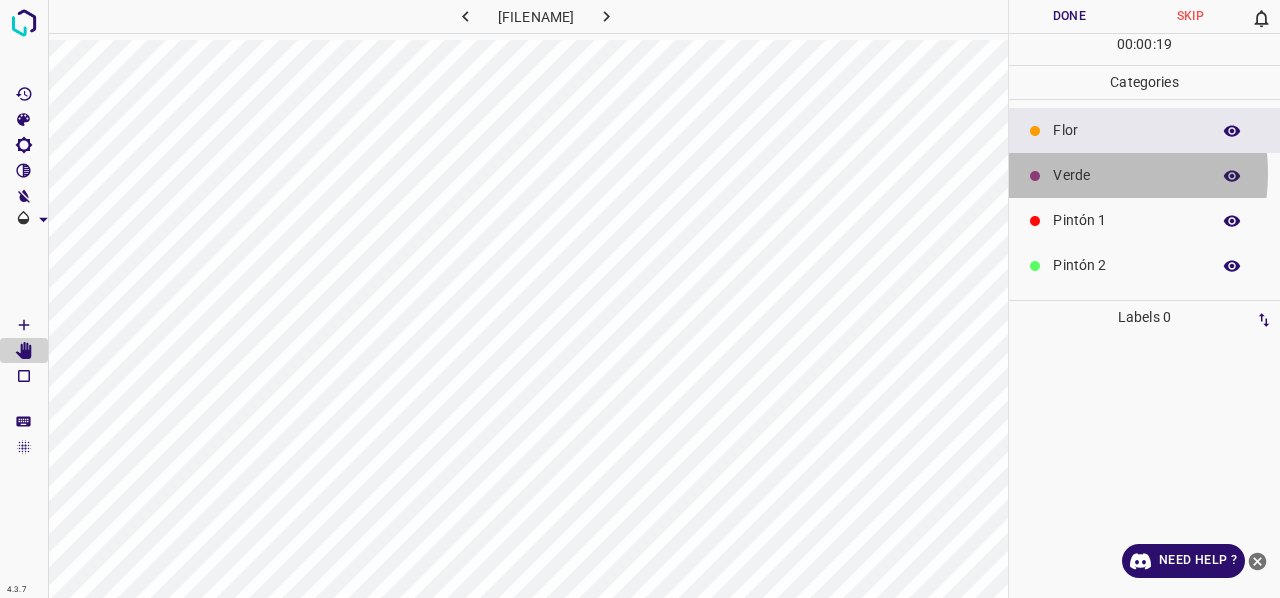 click on "Verde" at bounding box center [1126, 175] 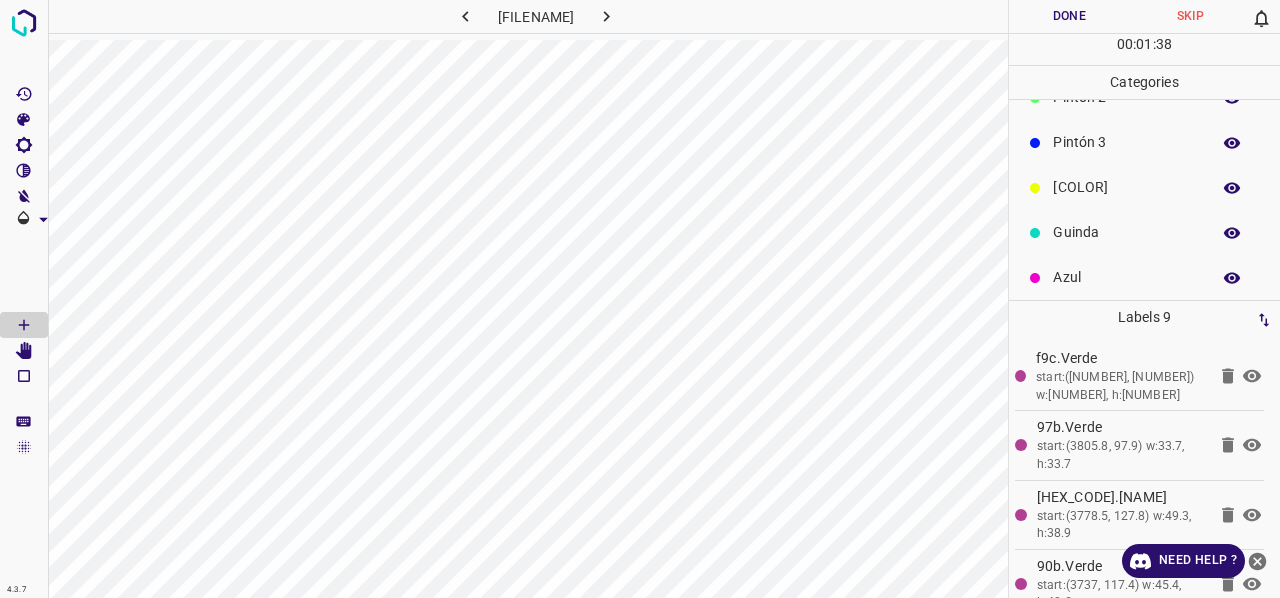 scroll, scrollTop: 176, scrollLeft: 0, axis: vertical 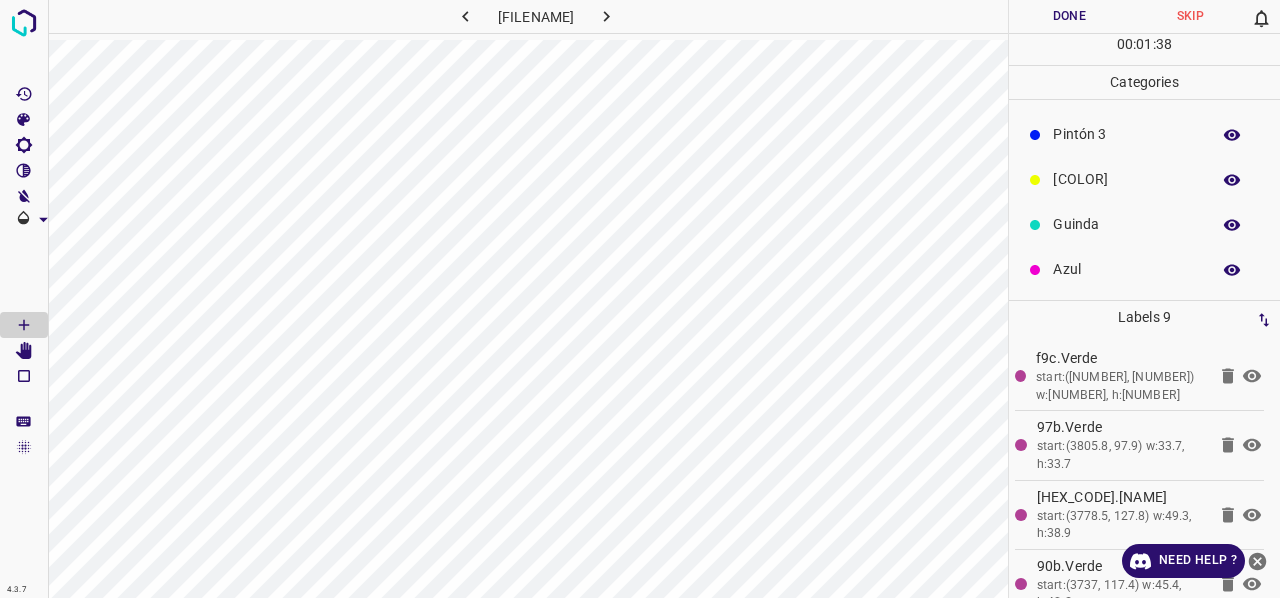 click on "Azul" at bounding box center (1144, 269) 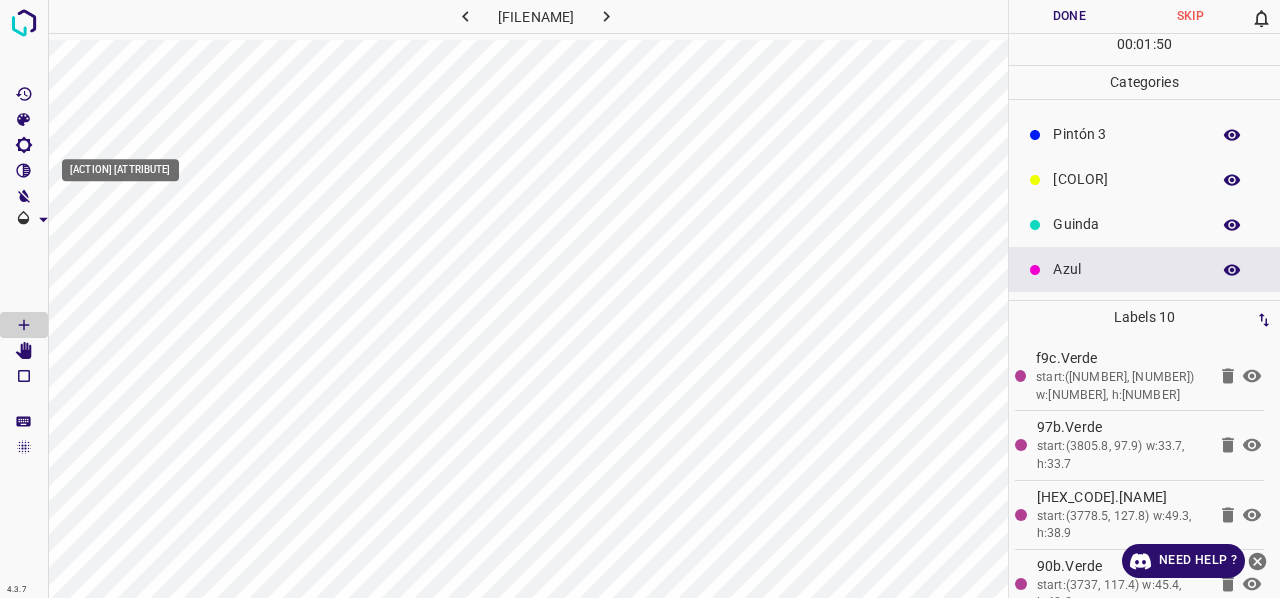 click 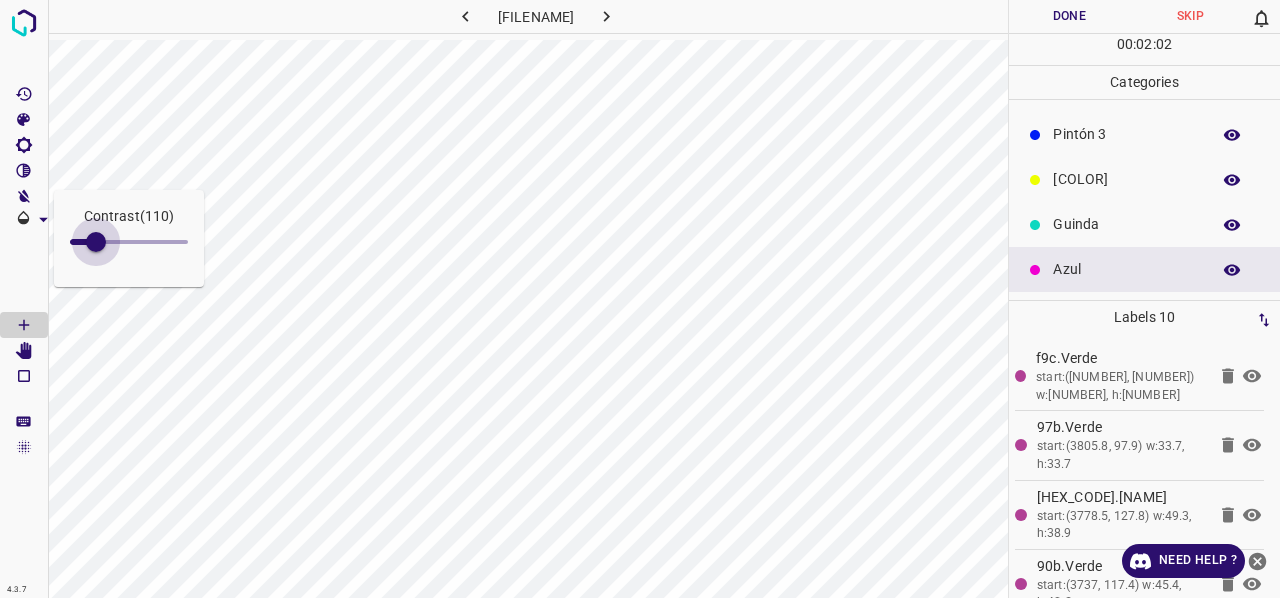 type on "114" 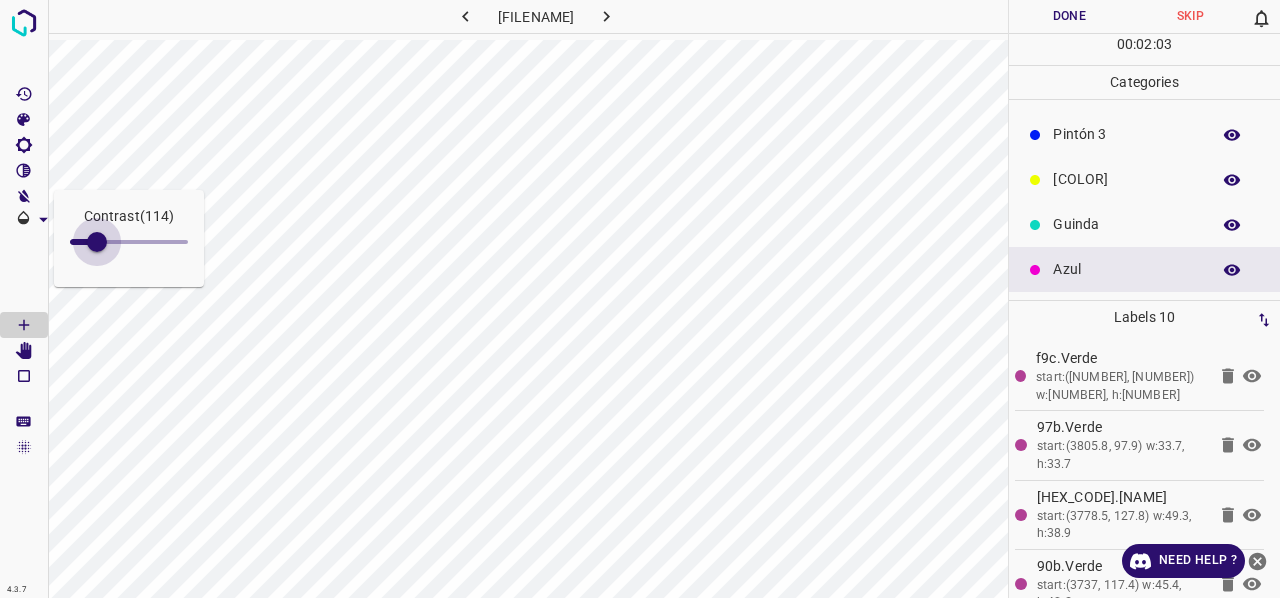 drag, startPoint x: 96, startPoint y: 244, endPoint x: 97, endPoint y: 259, distance: 15.033297 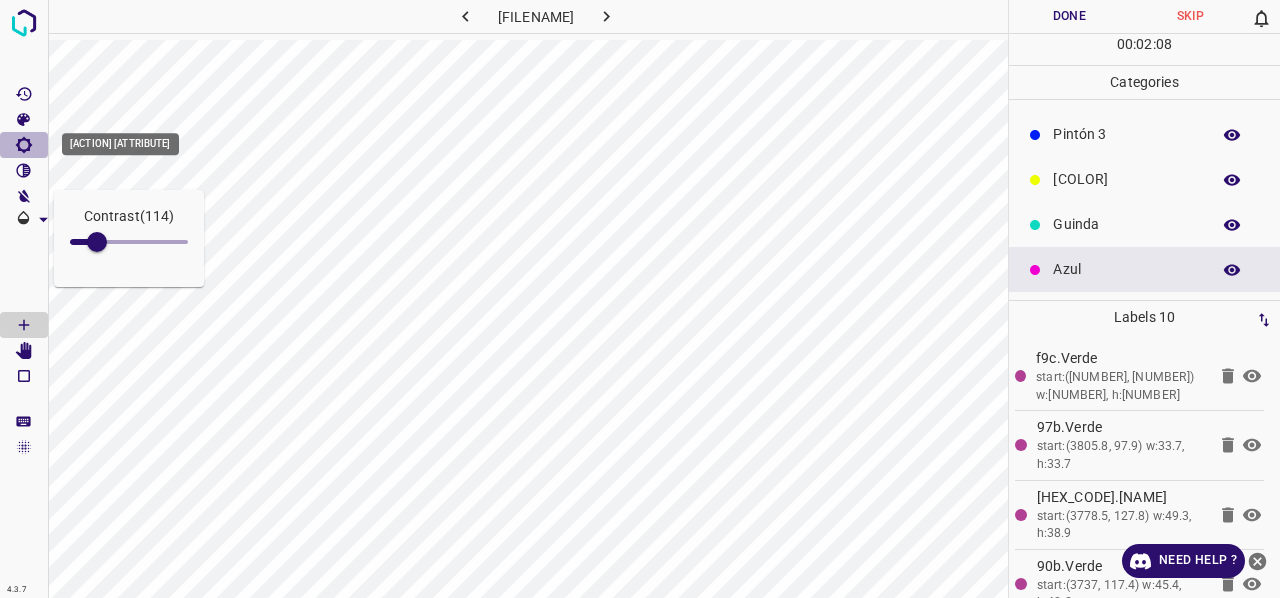 click 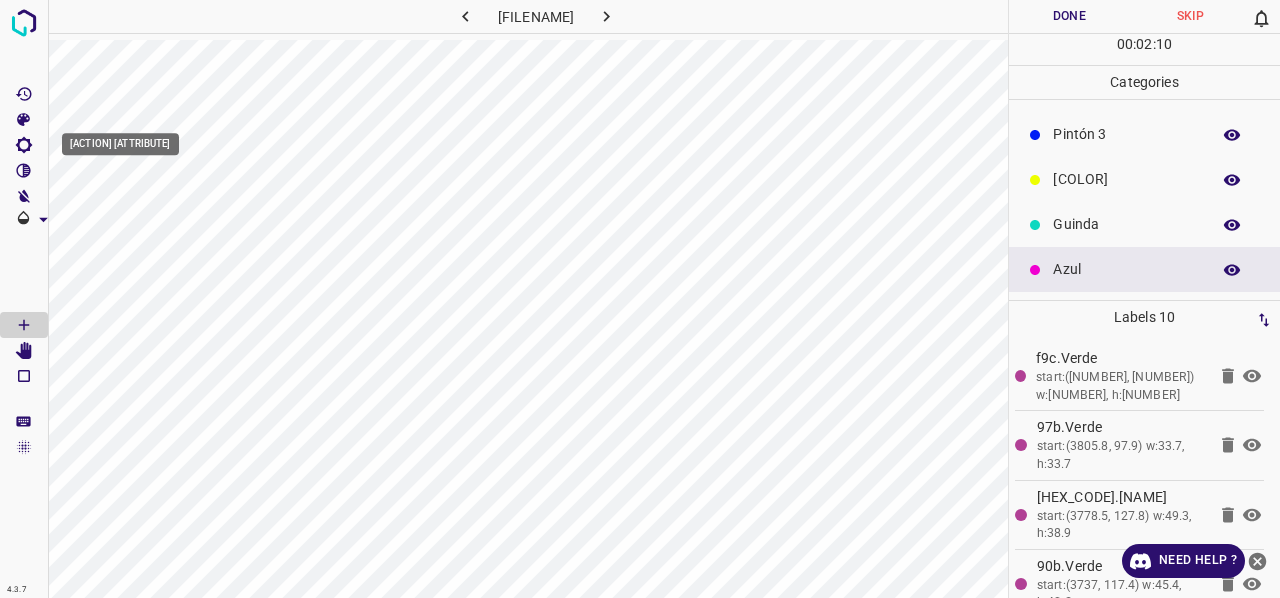 click 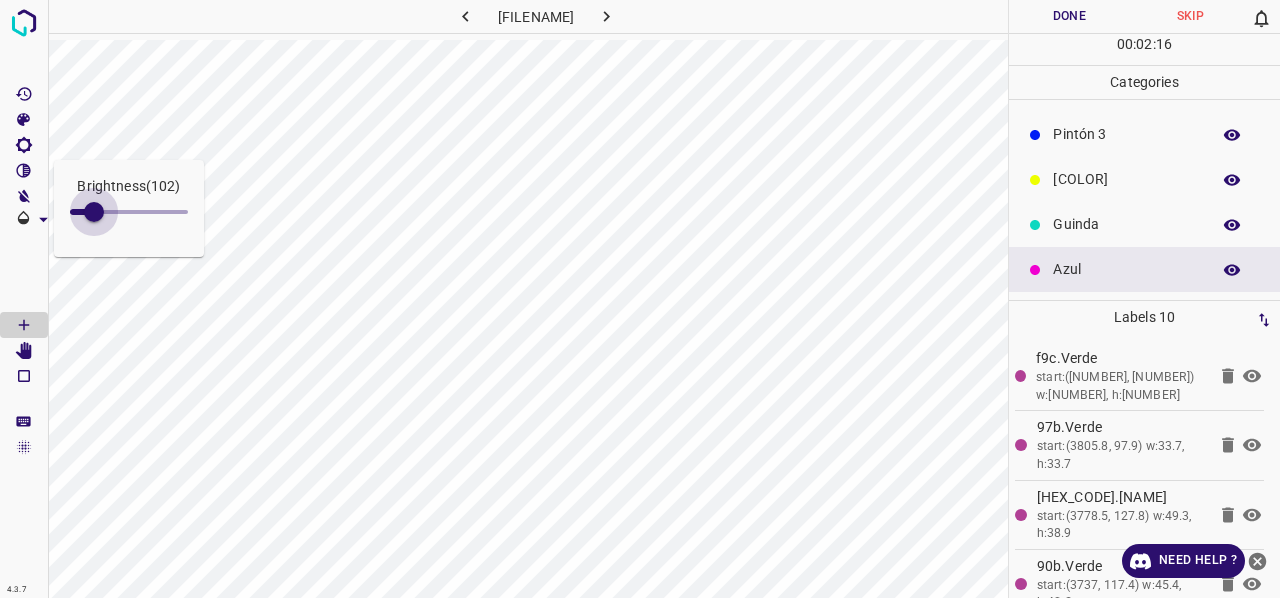 type on "97" 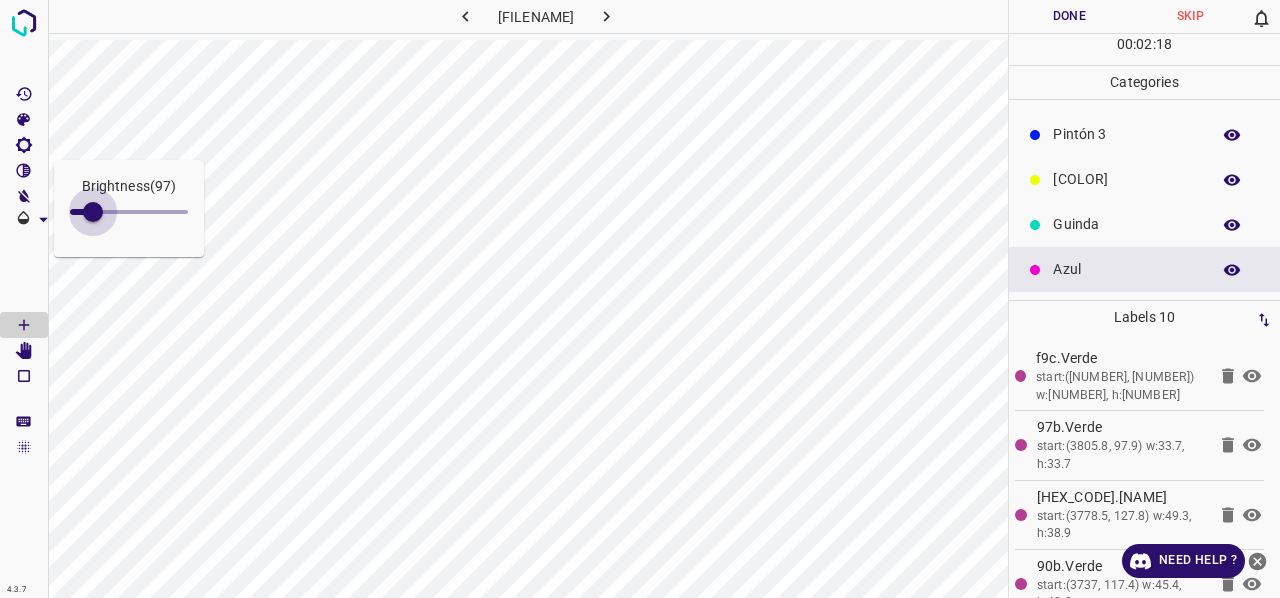 click at bounding box center [93, 212] 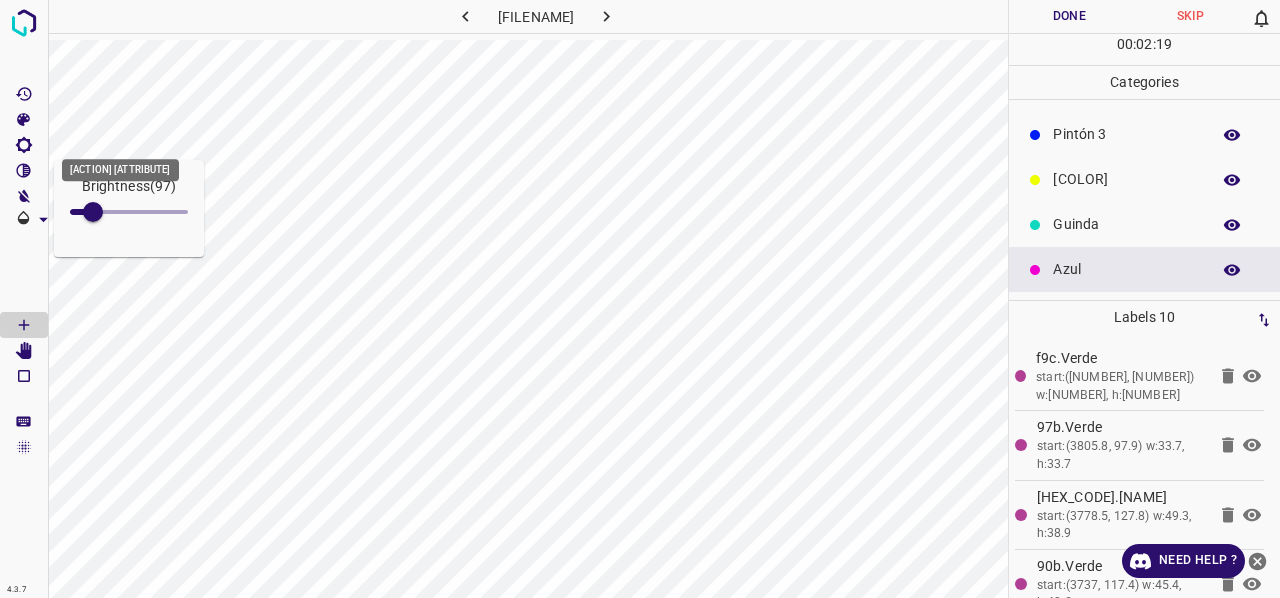 click 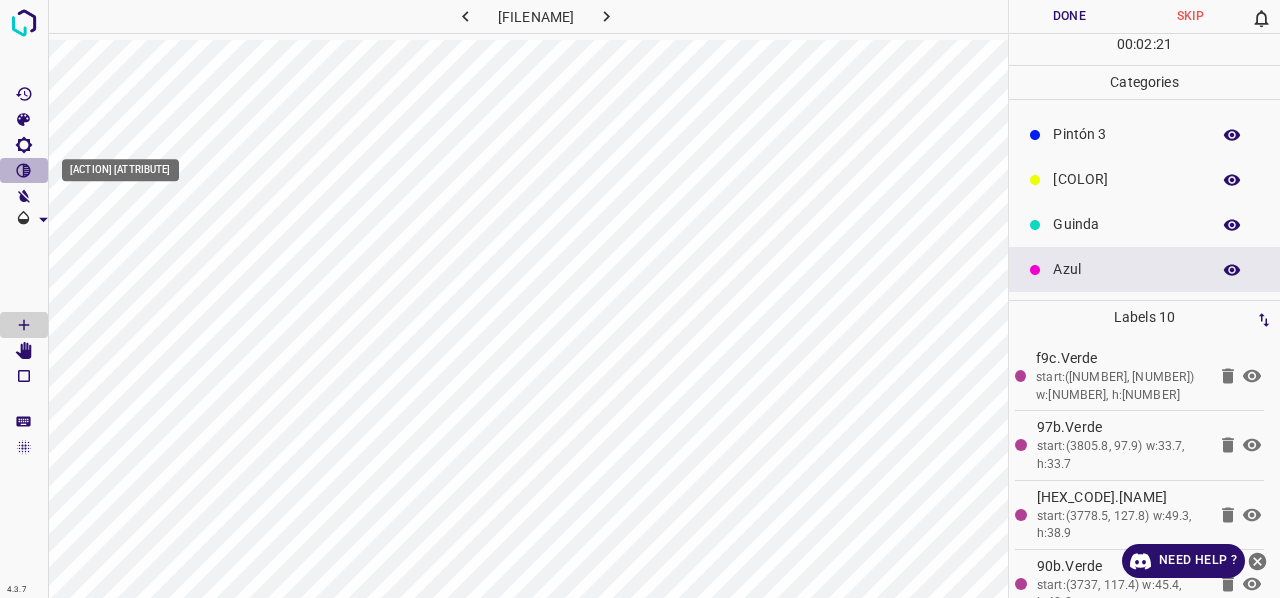 click 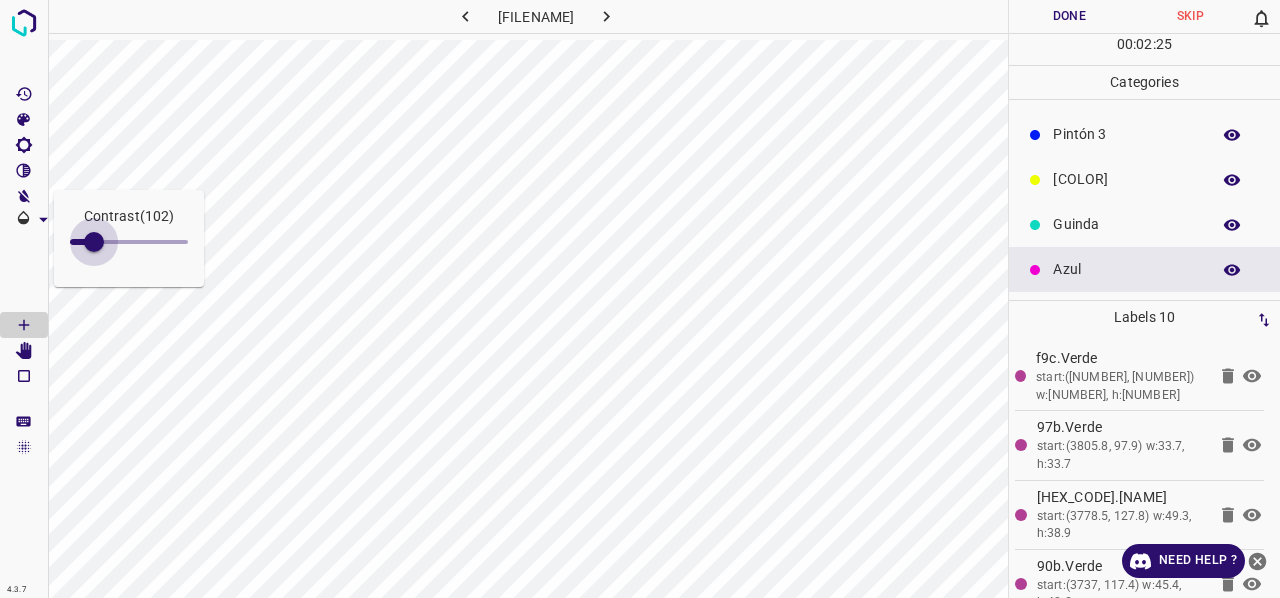 type on "114" 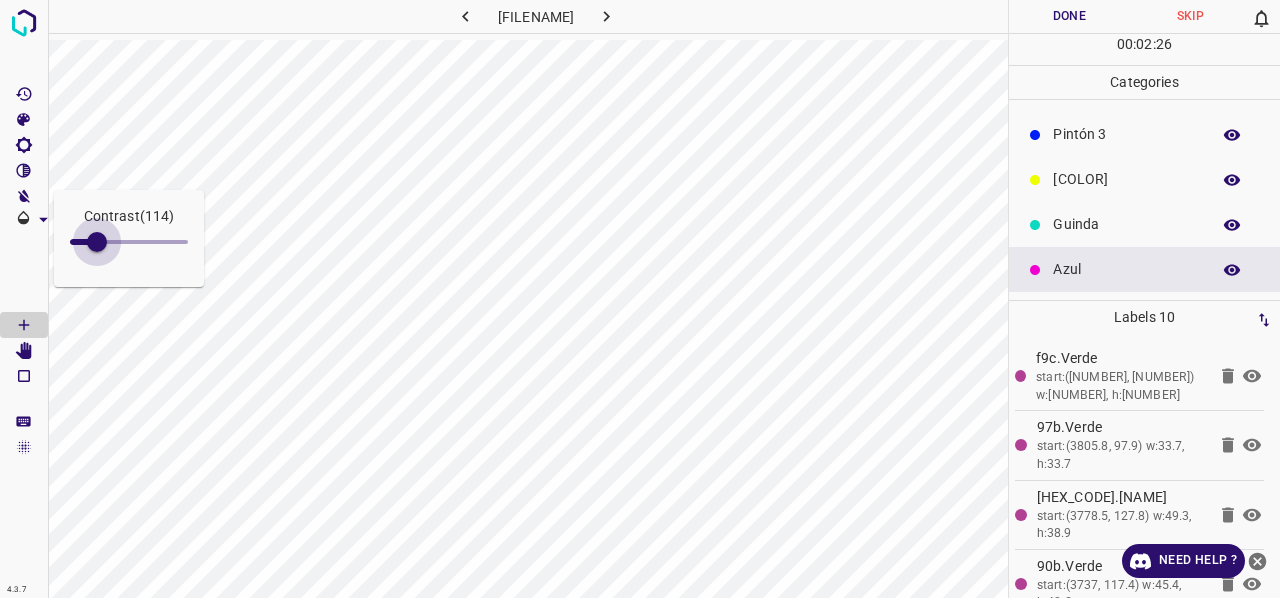 click at bounding box center (97, 242) 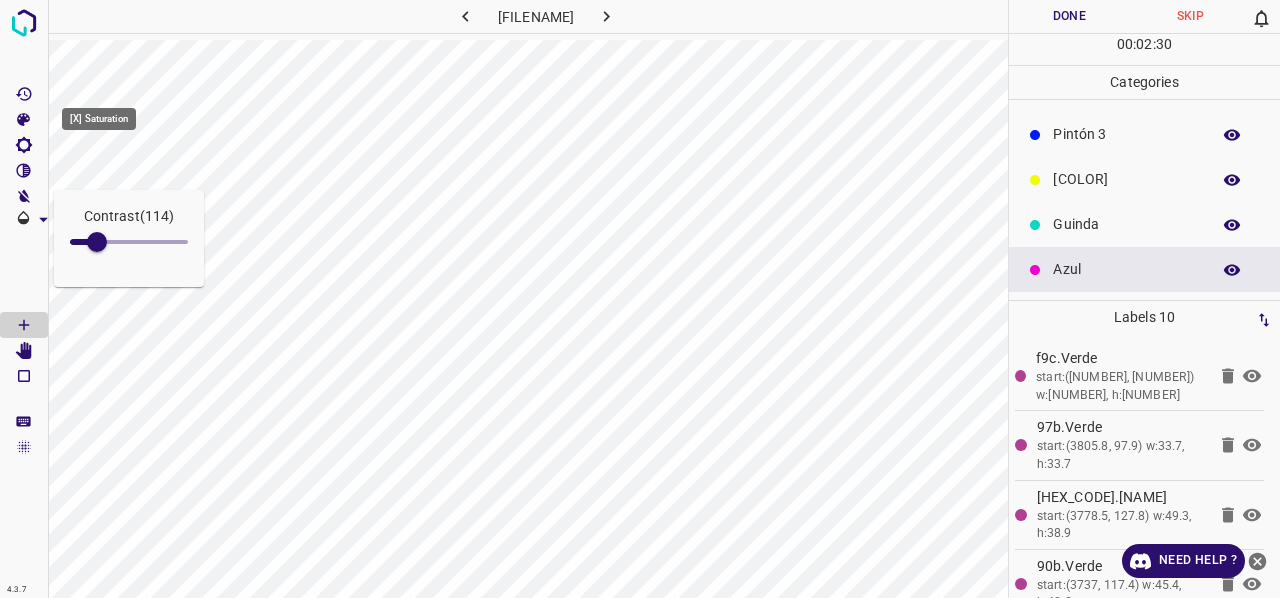 click 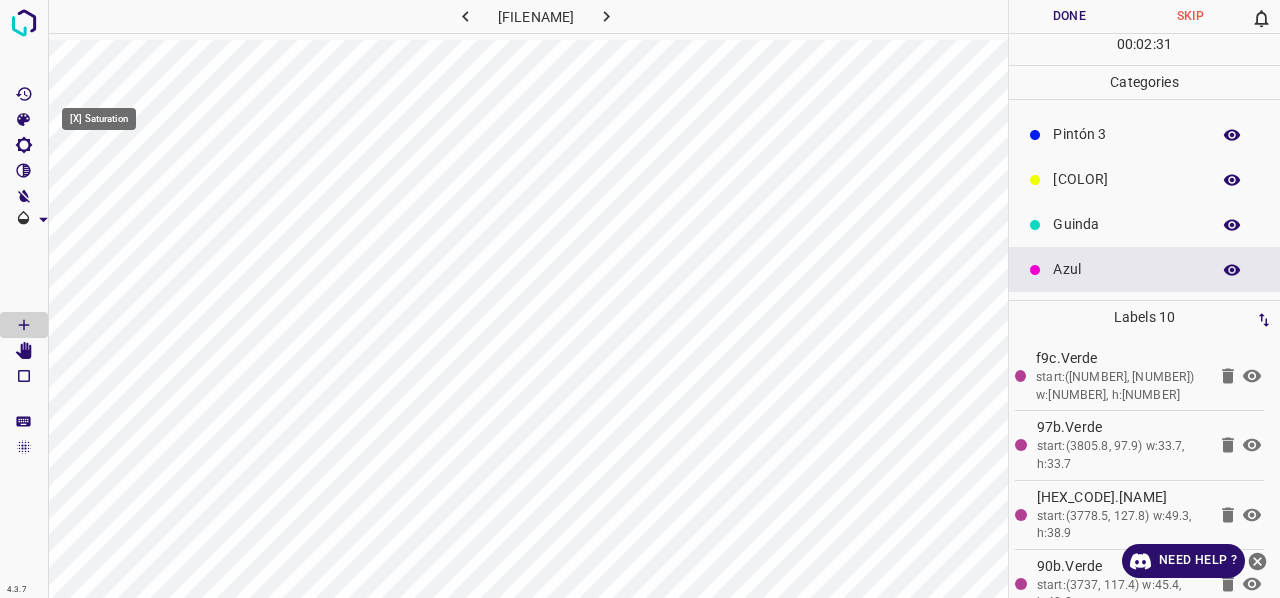 click 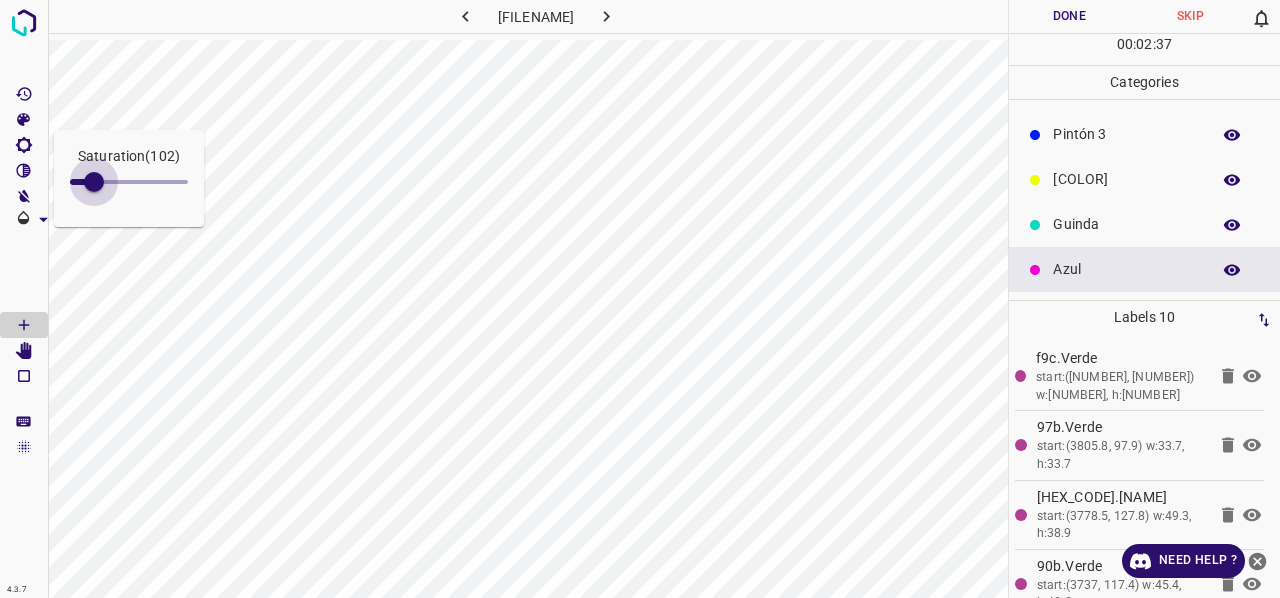 type on "110" 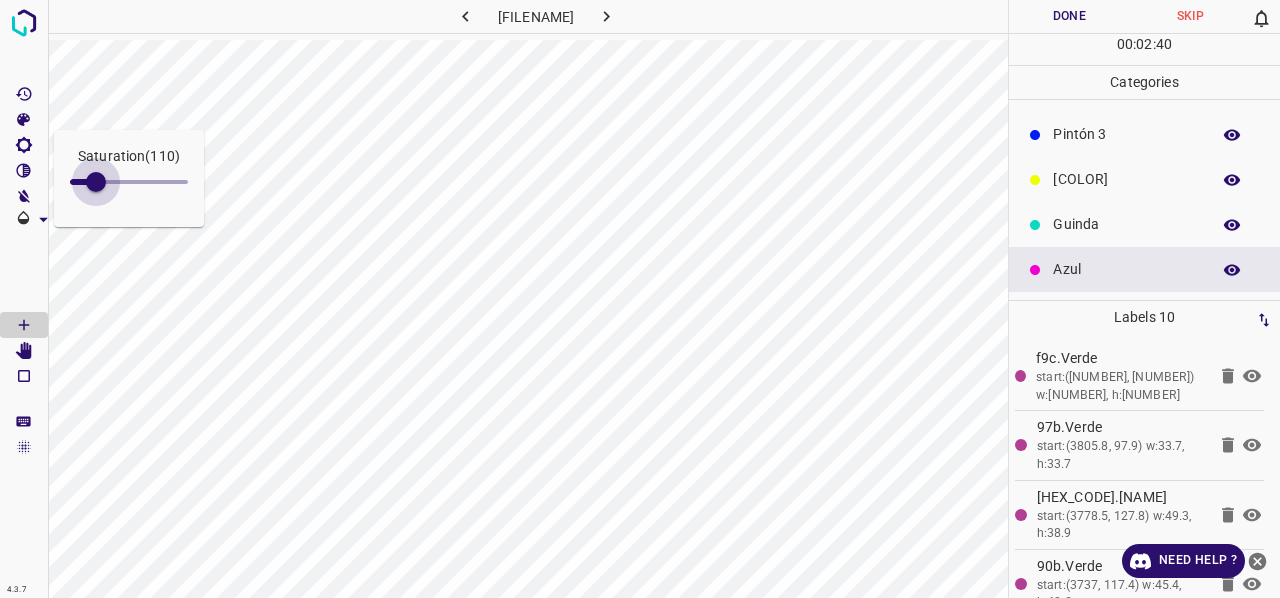 drag, startPoint x: 90, startPoint y: 181, endPoint x: 96, endPoint y: 193, distance: 13.416408 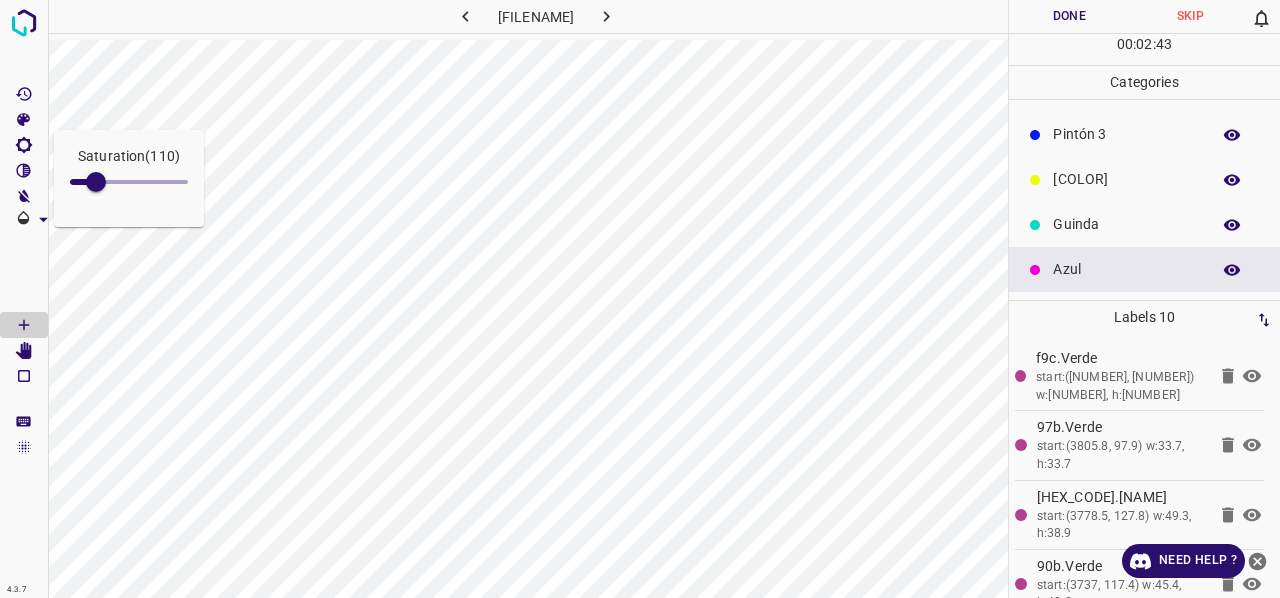 click at bounding box center (24, 272) 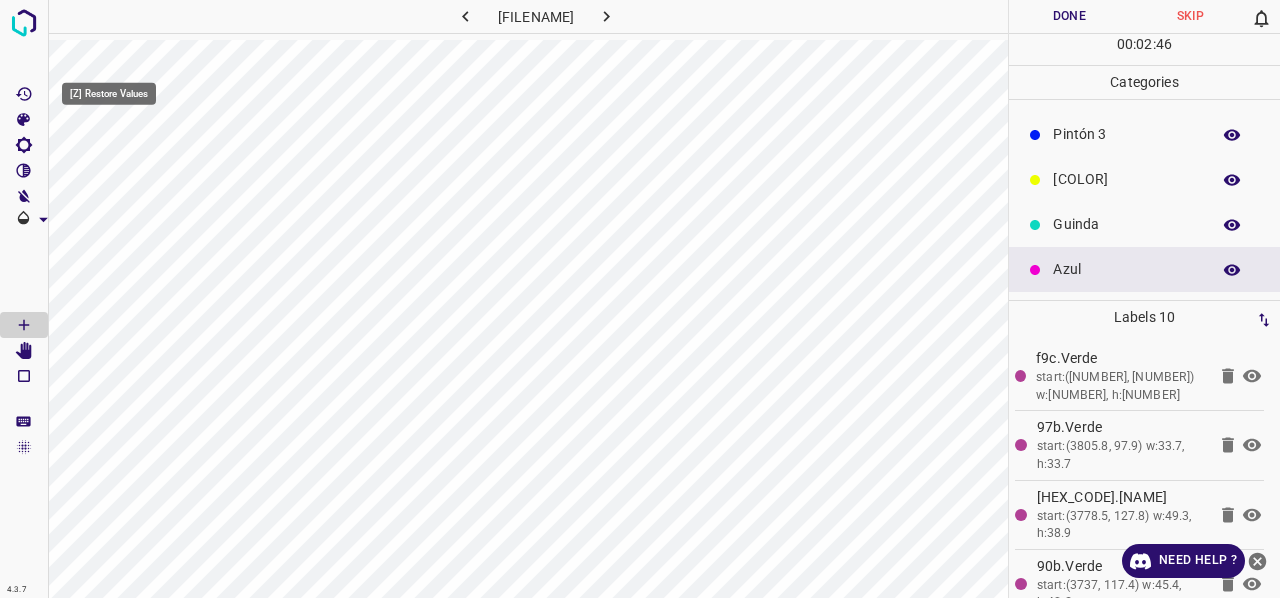 click 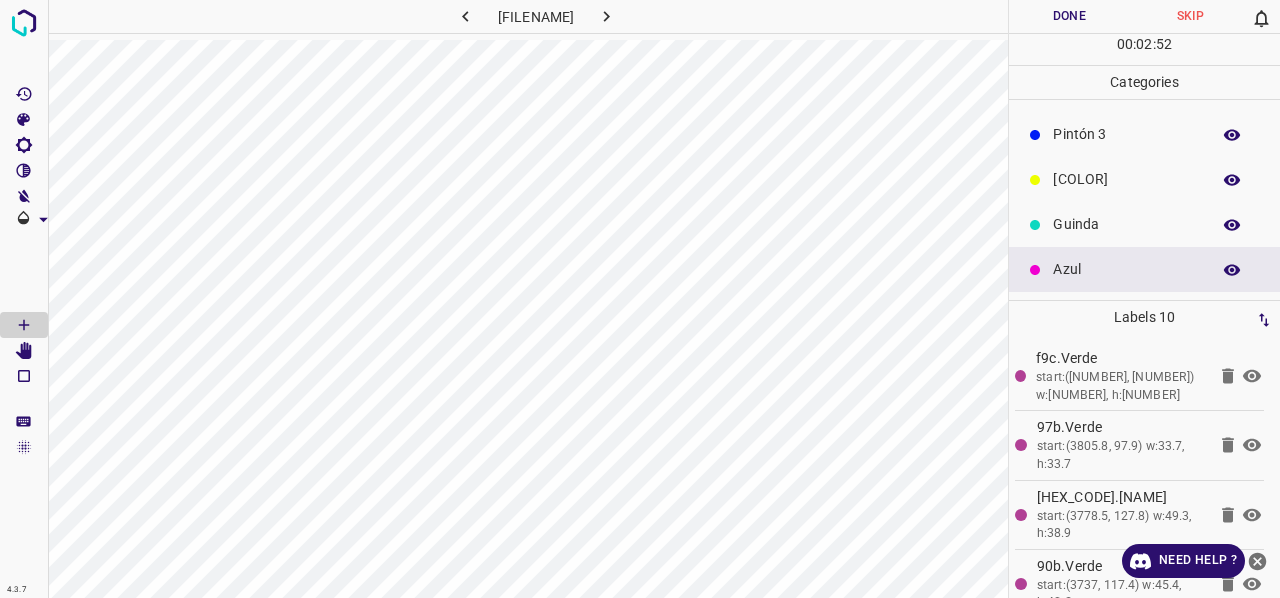 scroll, scrollTop: 0, scrollLeft: 0, axis: both 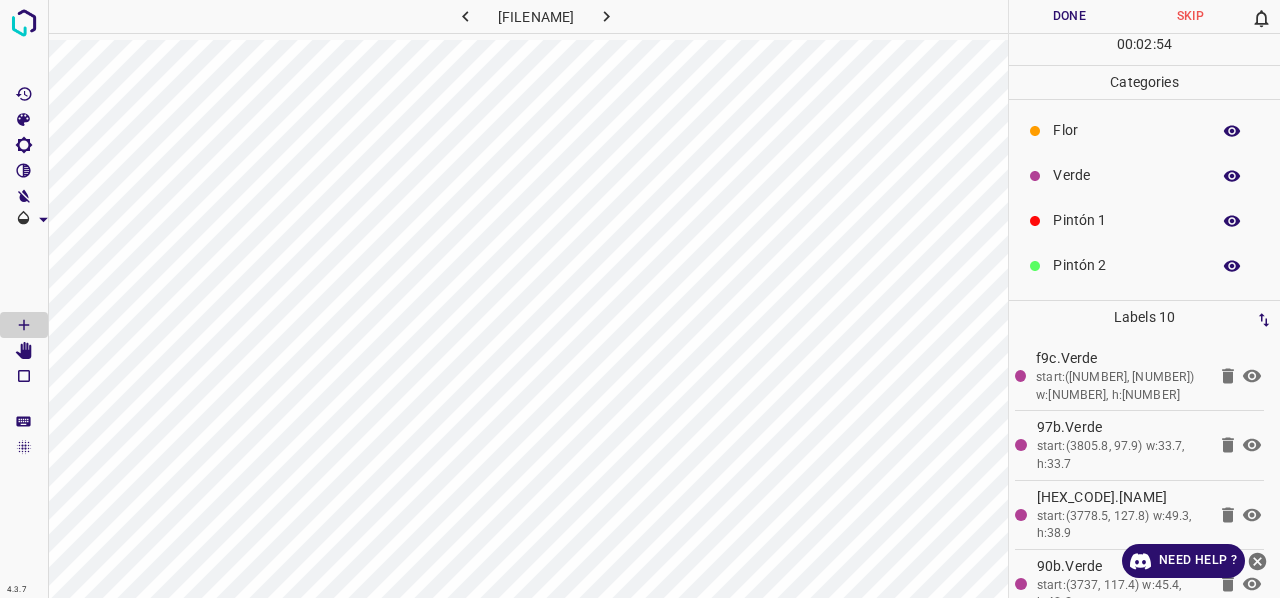 click on "Verde" at bounding box center [1126, 175] 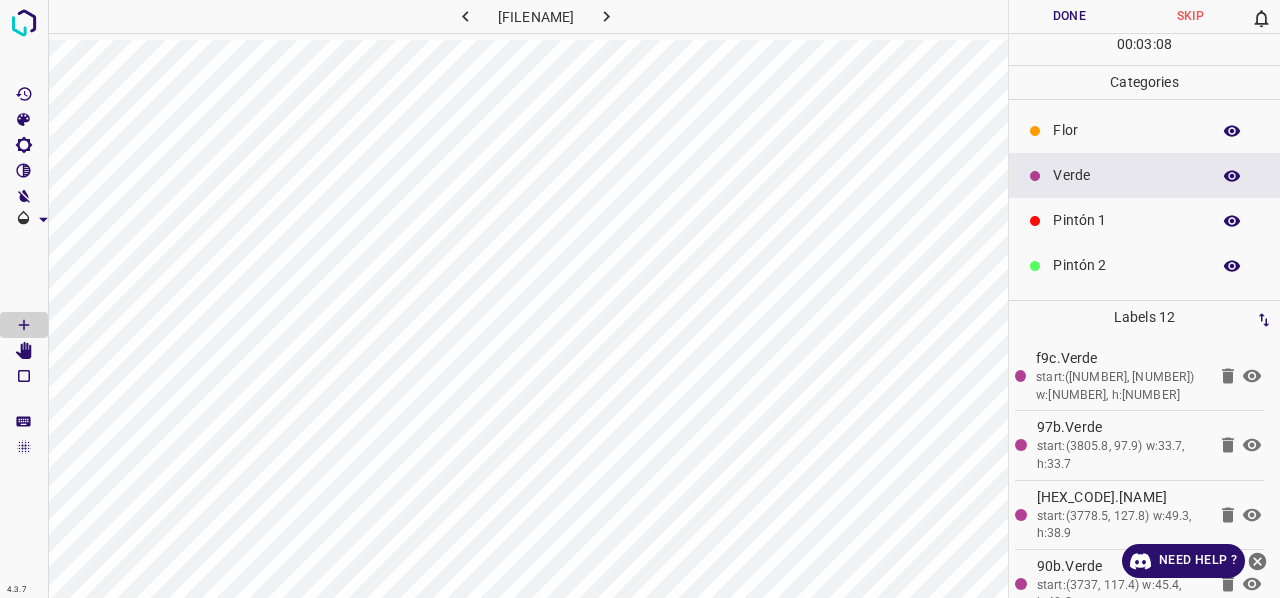 click on "Pintón 1" at bounding box center [1126, 220] 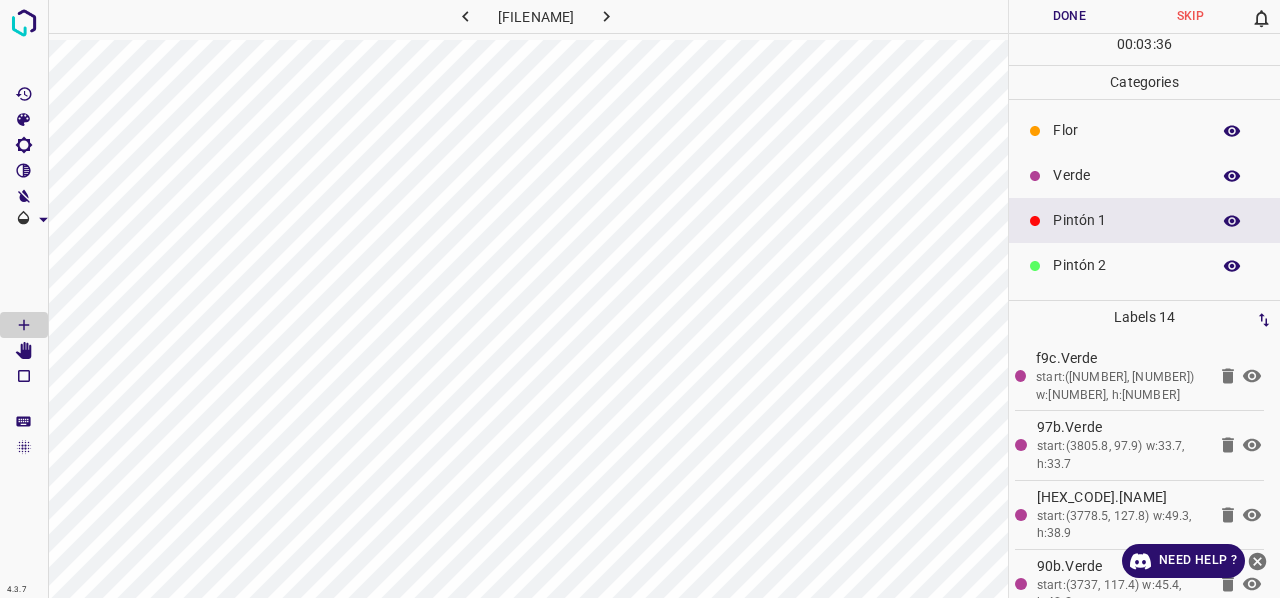click on "Pintón 2" at bounding box center (1126, 265) 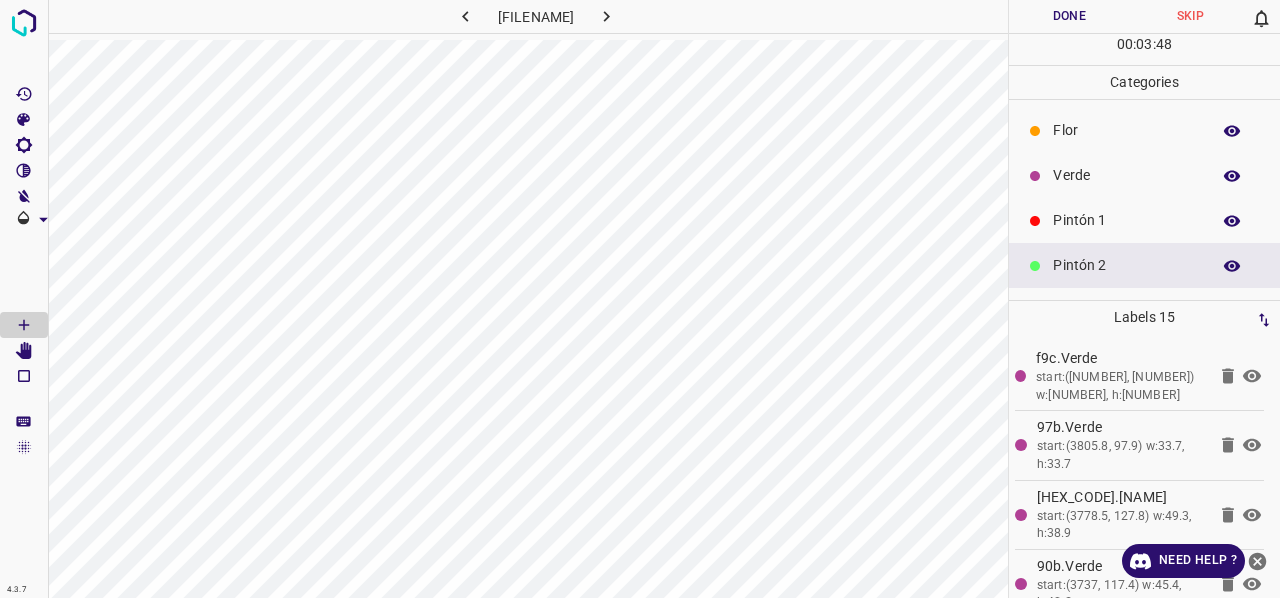 scroll, scrollTop: 100, scrollLeft: 0, axis: vertical 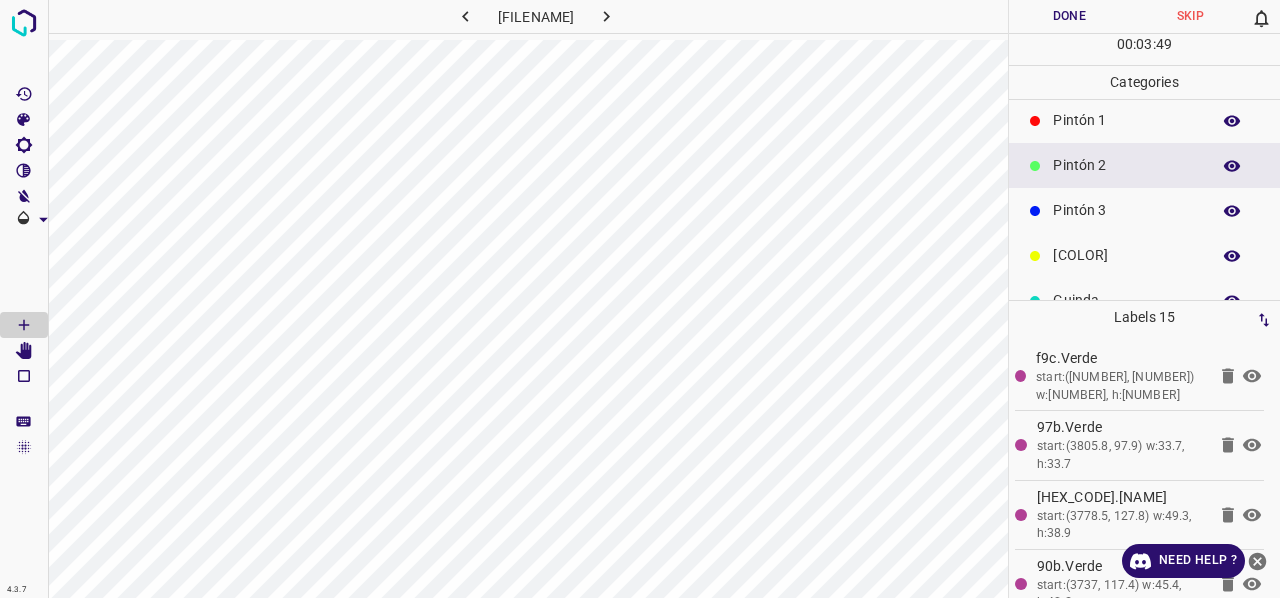 click on "Pintón 3" at bounding box center [1144, 210] 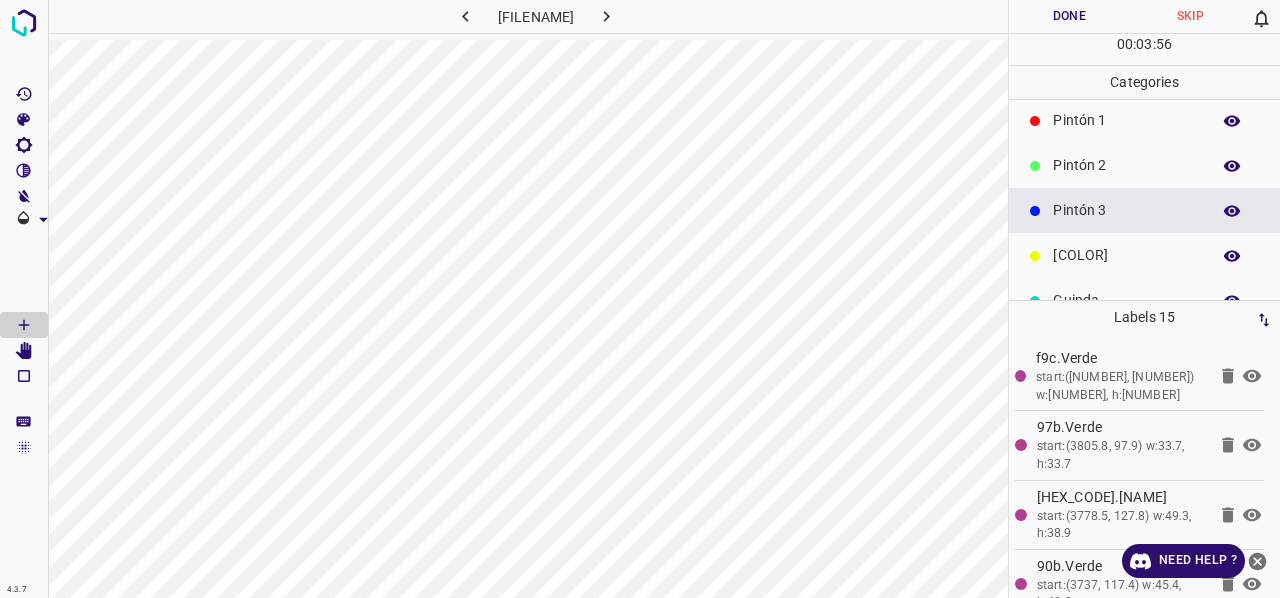click on "[COLOR]" at bounding box center [1126, 255] 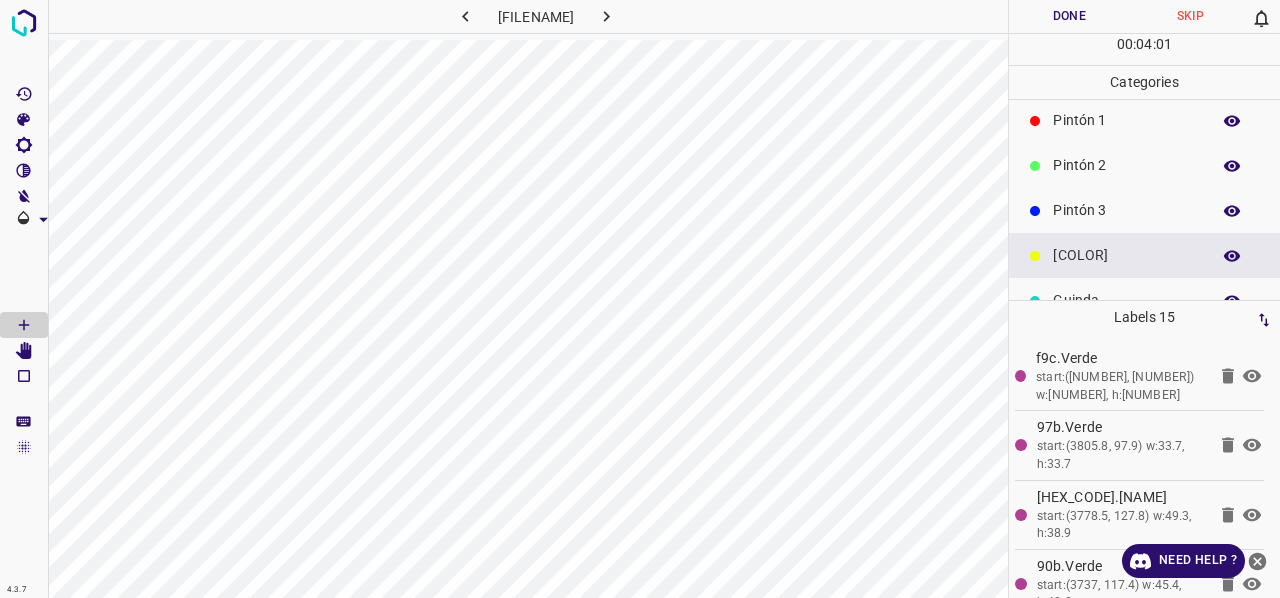 click on "Pintón 3" at bounding box center (1126, 210) 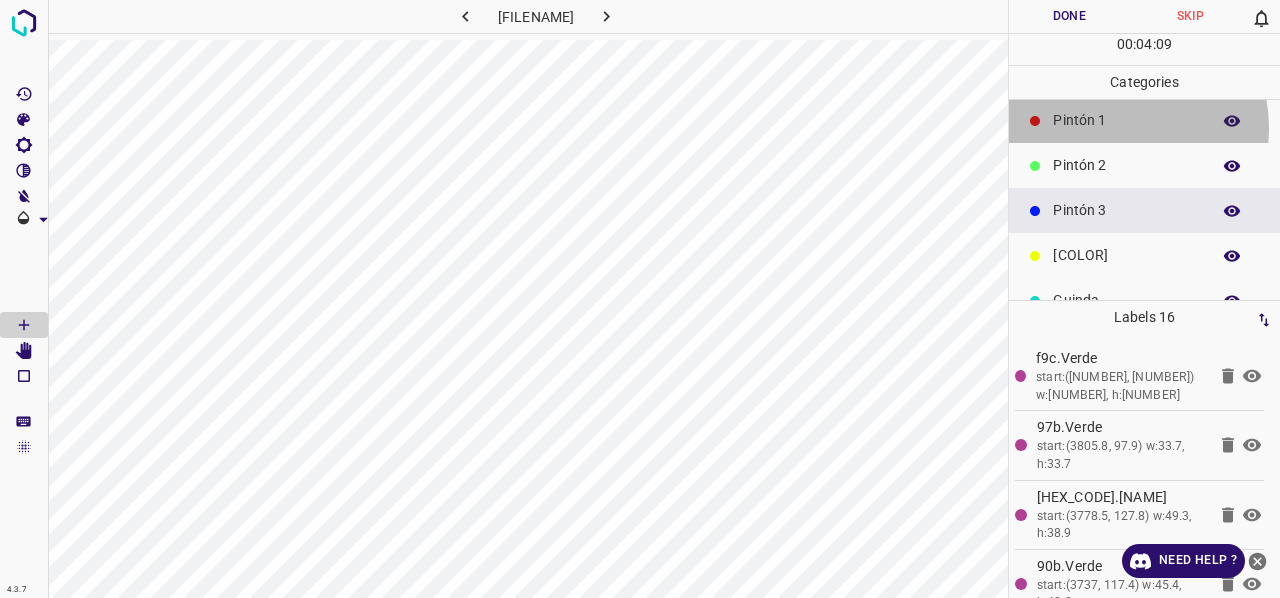 click on "Pintón 1" at bounding box center (1126, 120) 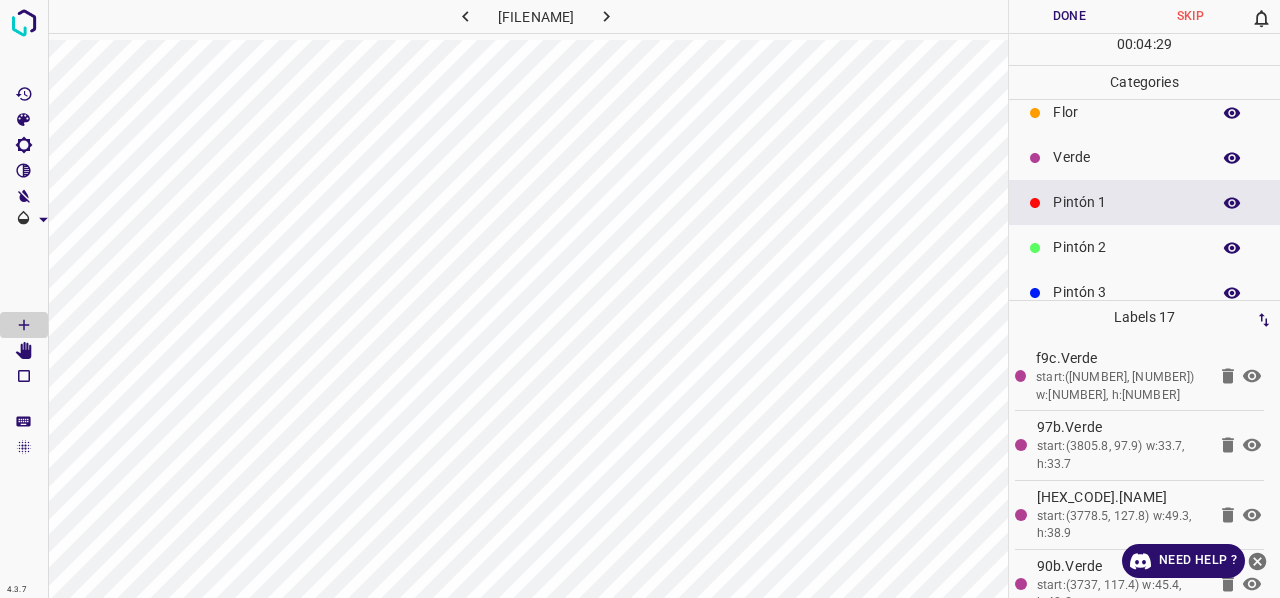 scroll, scrollTop: 0, scrollLeft: 0, axis: both 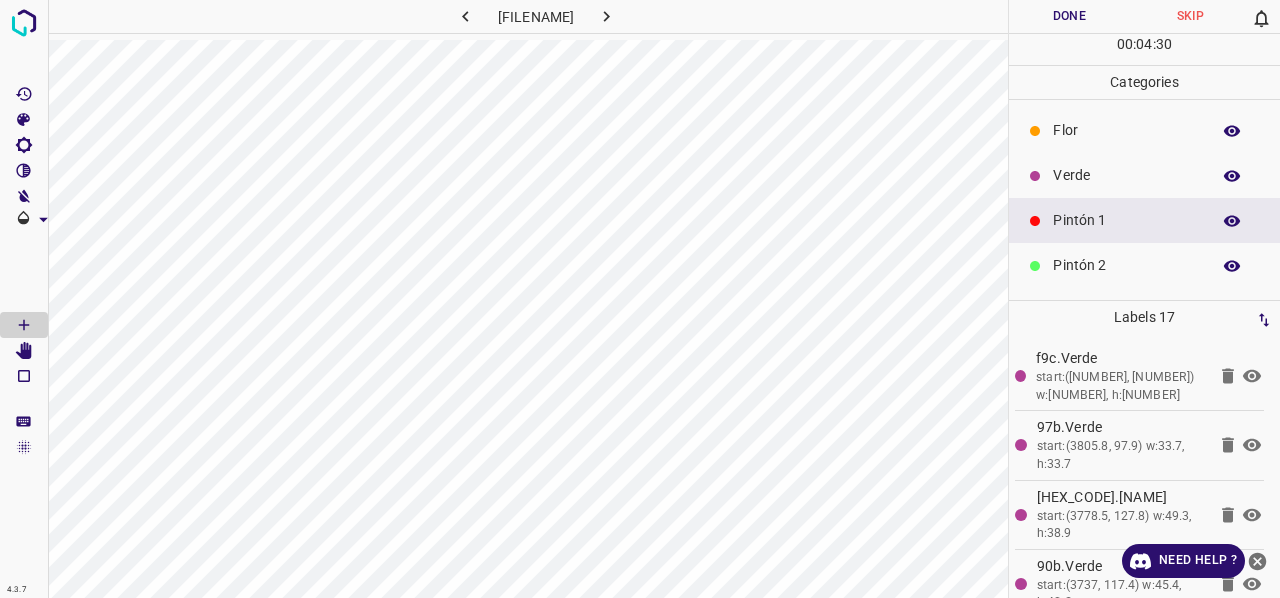 click on "Verde" at bounding box center (1126, 175) 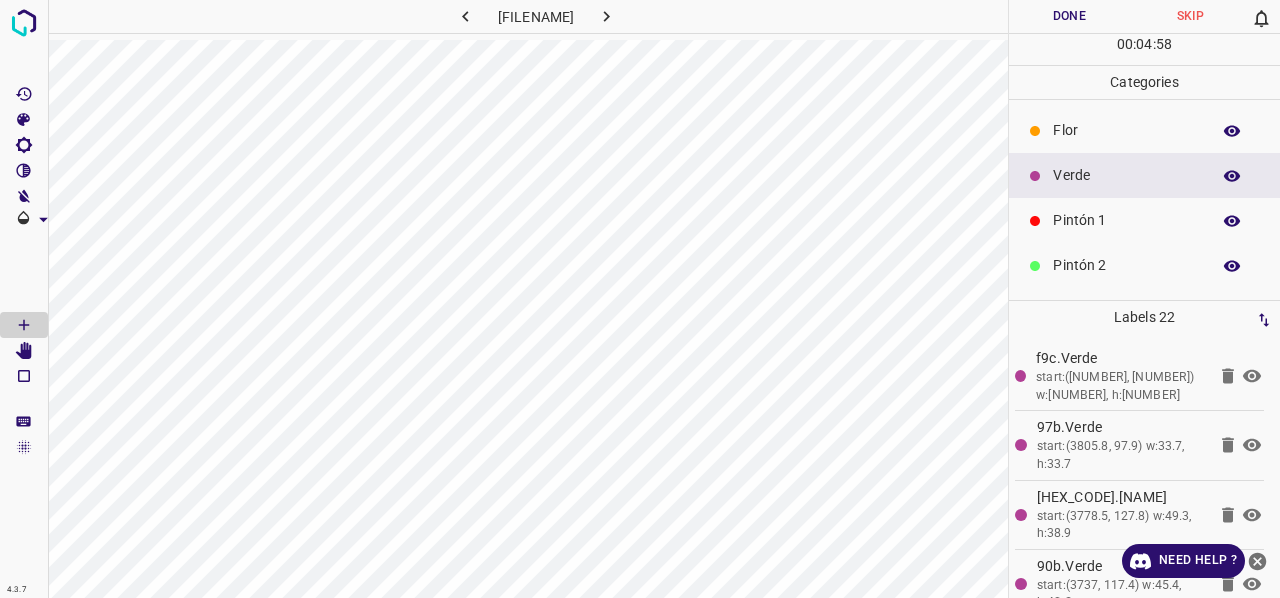 click on "Pintón 1" at bounding box center [1126, 220] 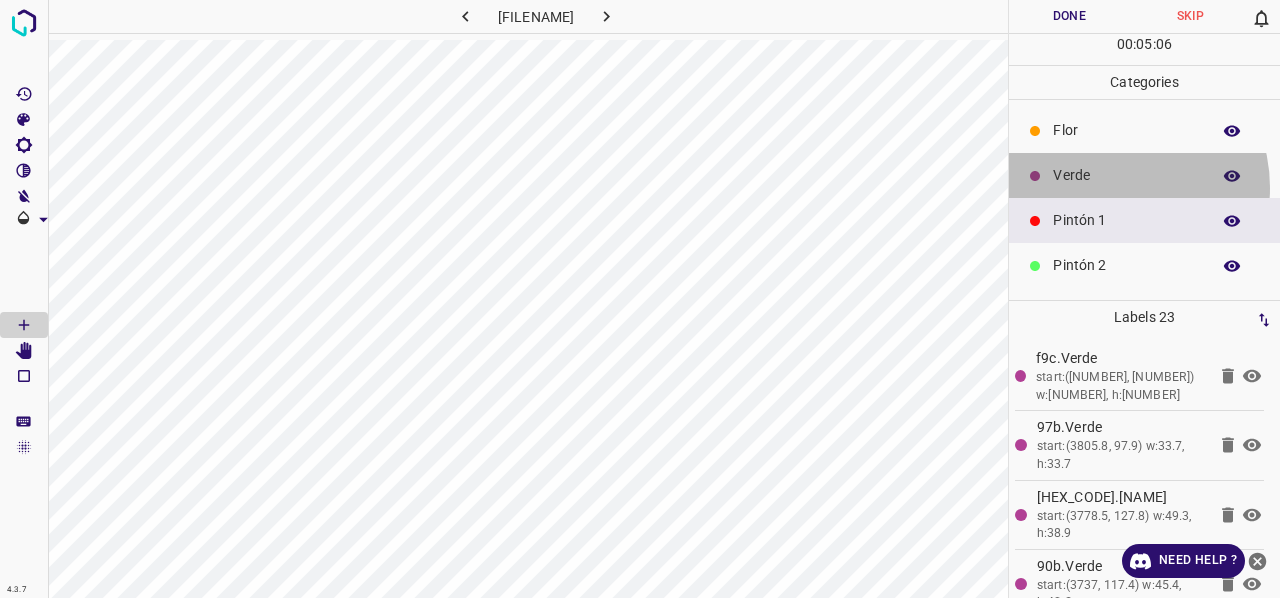 click on "Verde" at bounding box center (1144, 175) 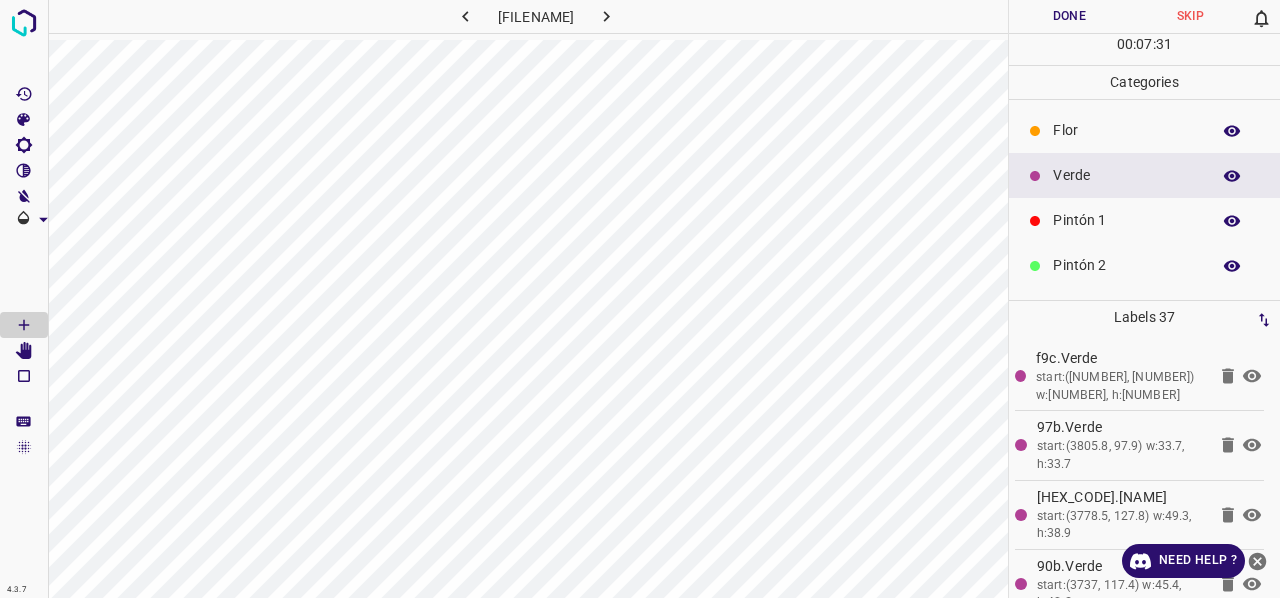 click 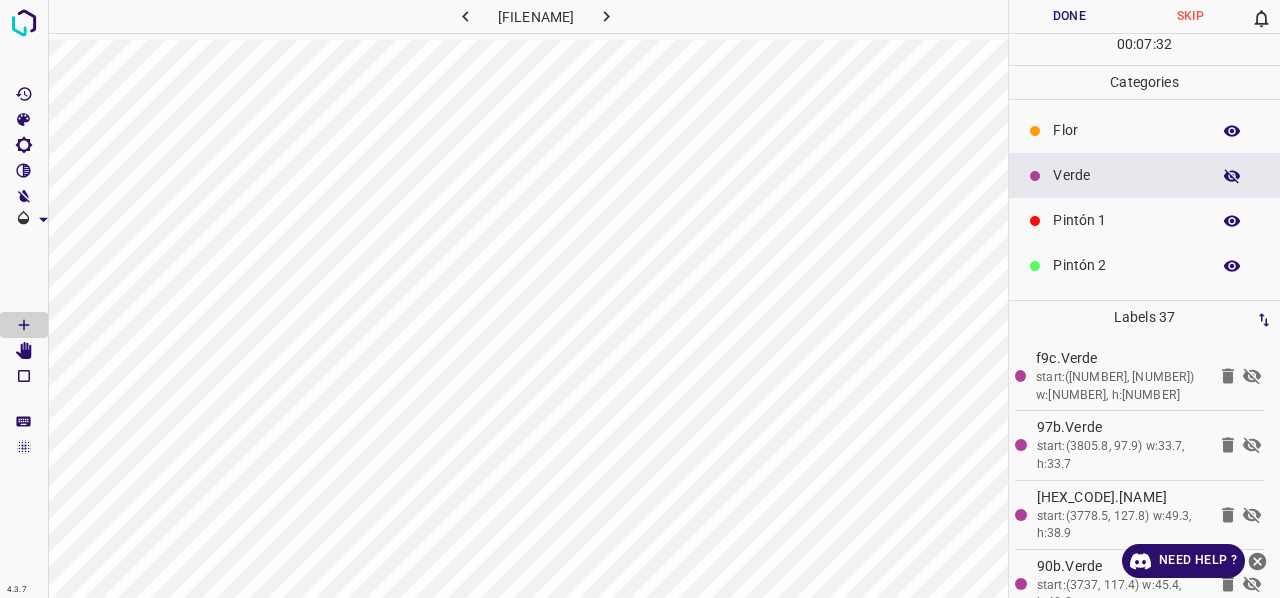 click 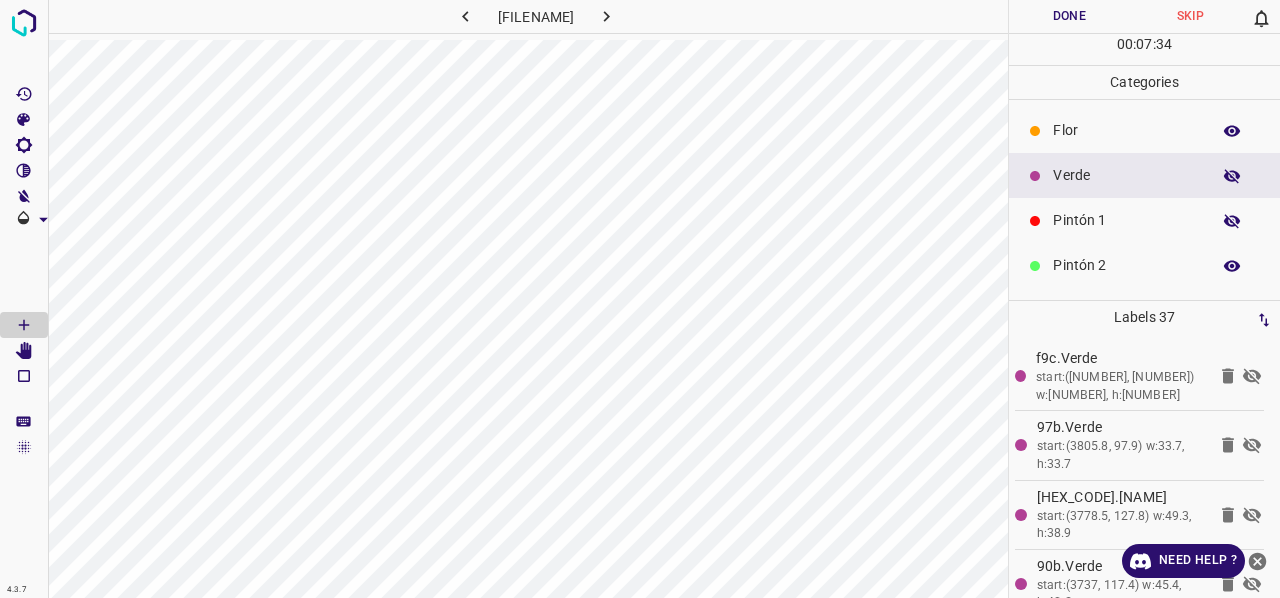 click 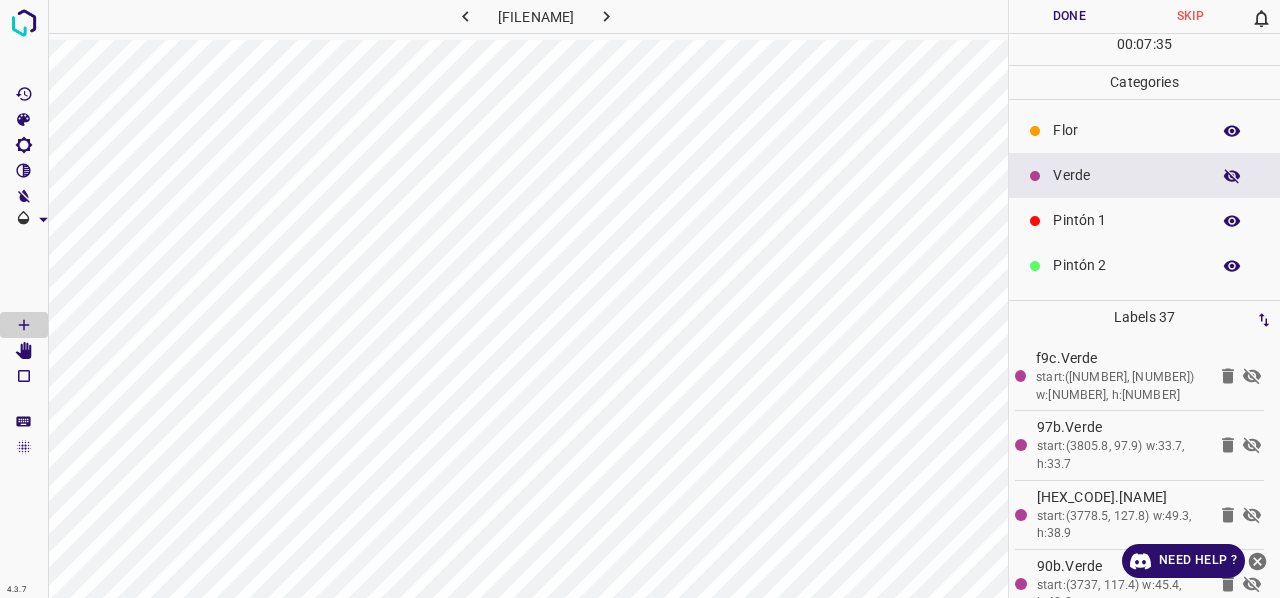 click 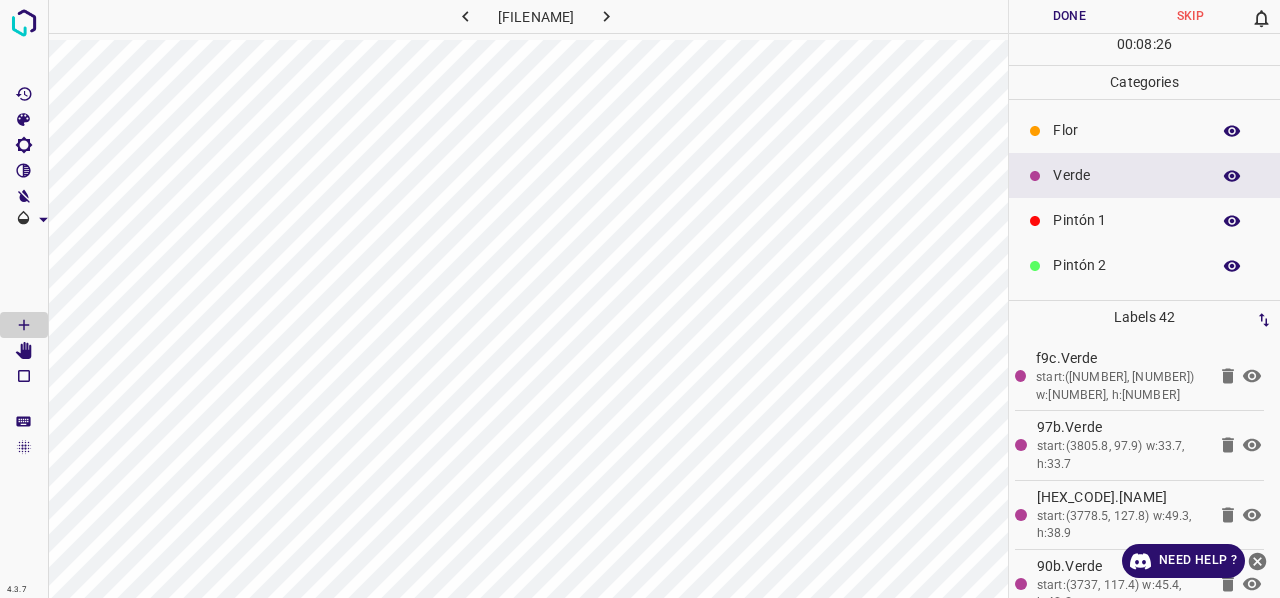 drag, startPoint x: 1132, startPoint y: 123, endPoint x: 1074, endPoint y: 160, distance: 68.7968 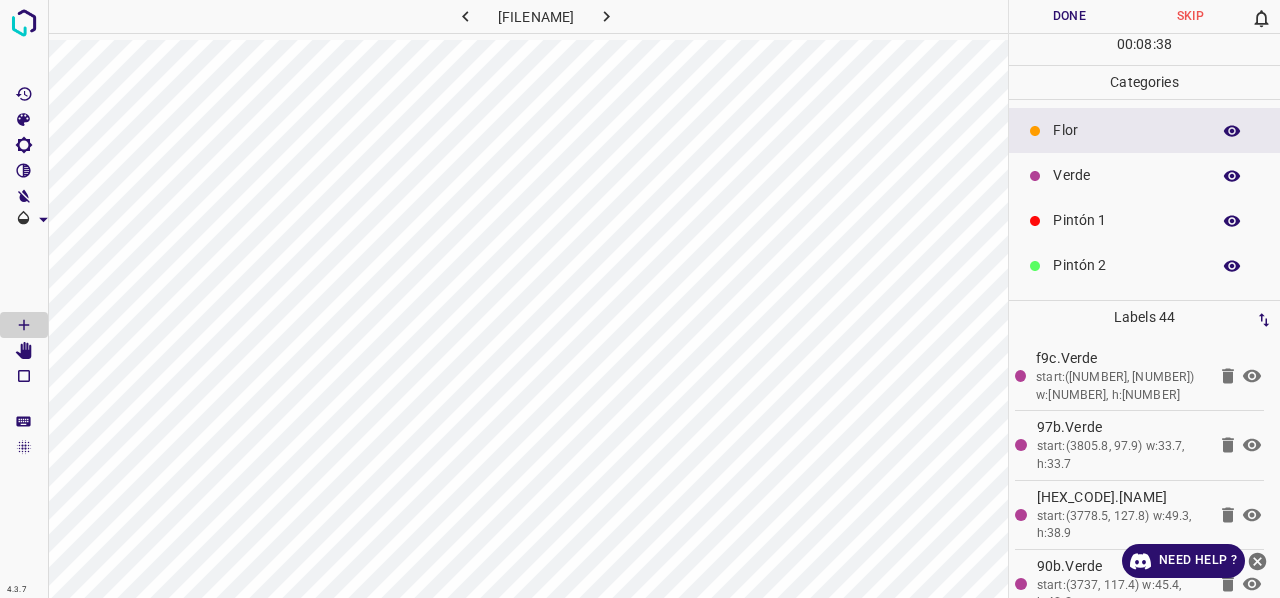click on "Pintón 1" at bounding box center (1126, 220) 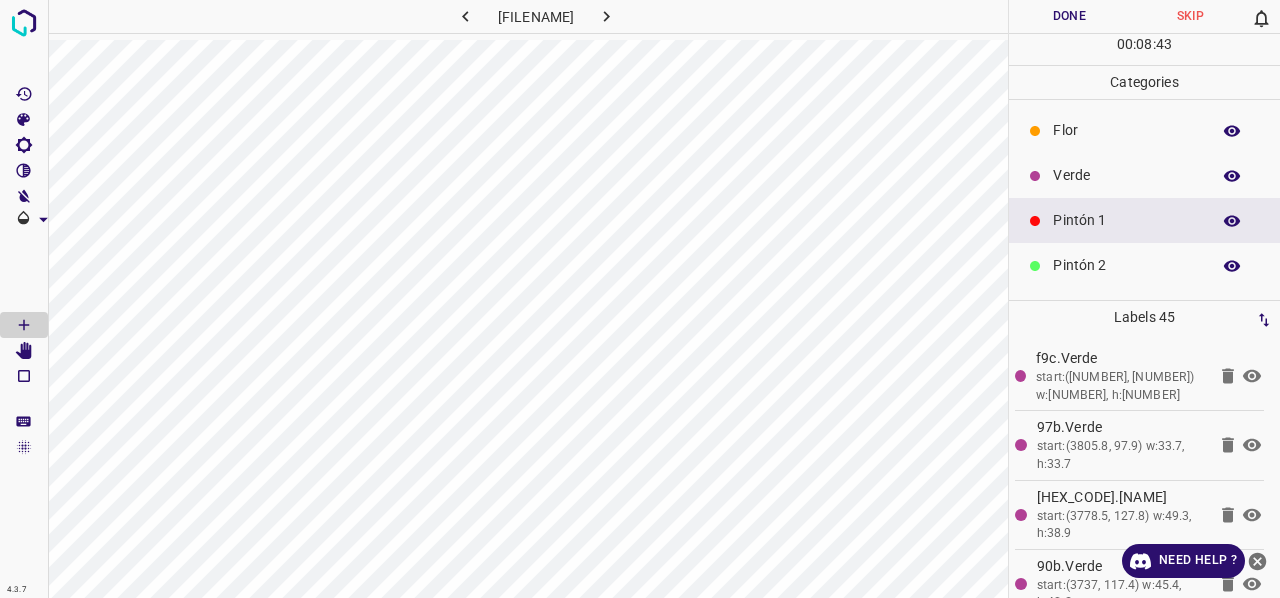 drag, startPoint x: 1099, startPoint y: 181, endPoint x: 1045, endPoint y: 191, distance: 54.91812 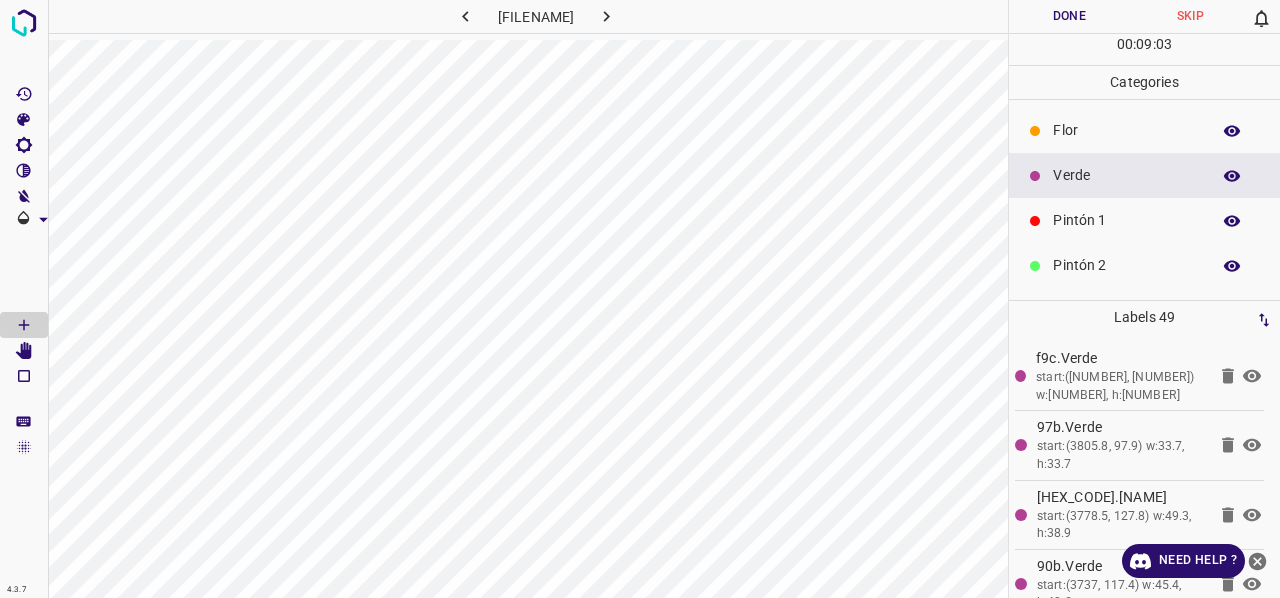click on "Pintón 1" at bounding box center [1126, 220] 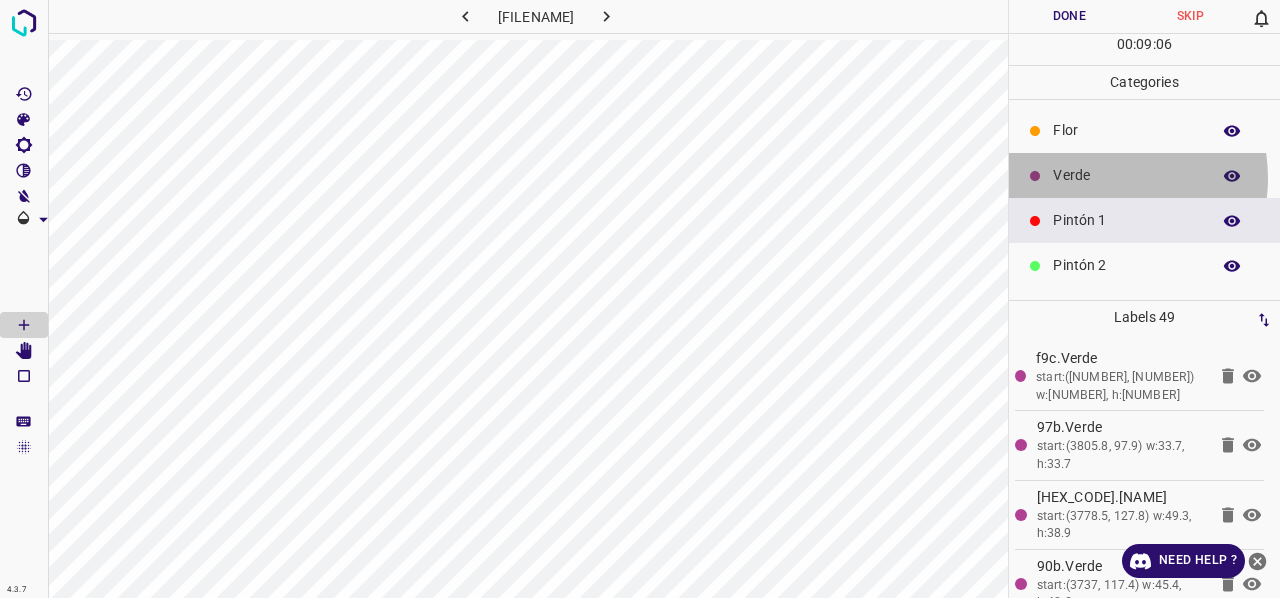 click on "Verde" at bounding box center [1126, 175] 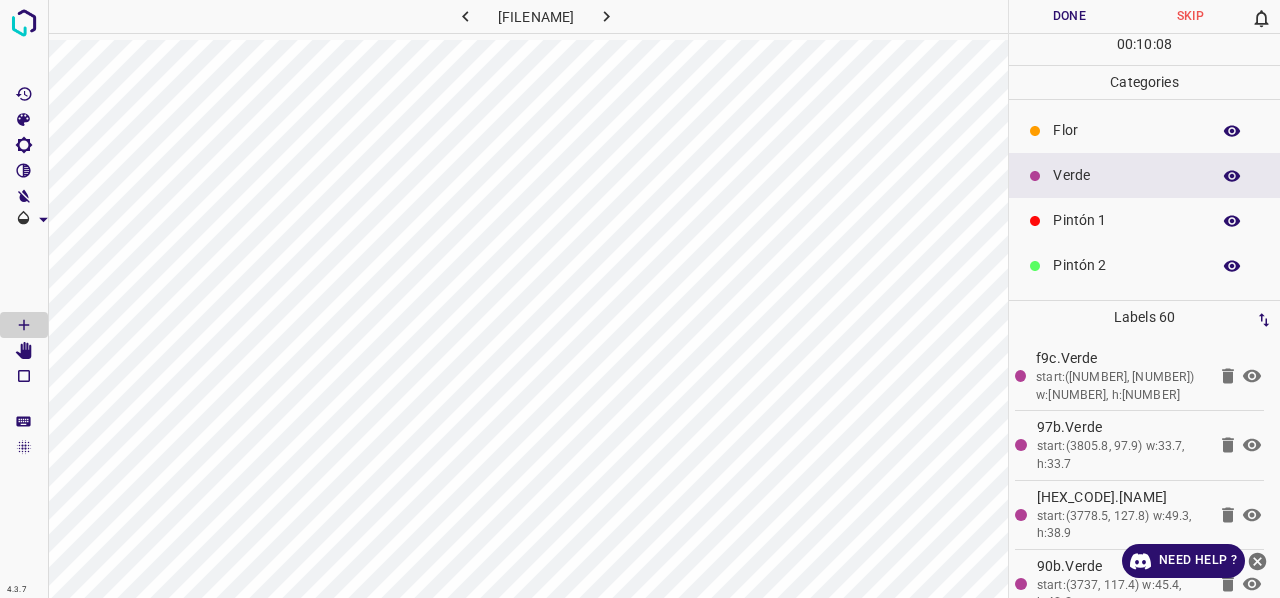 click 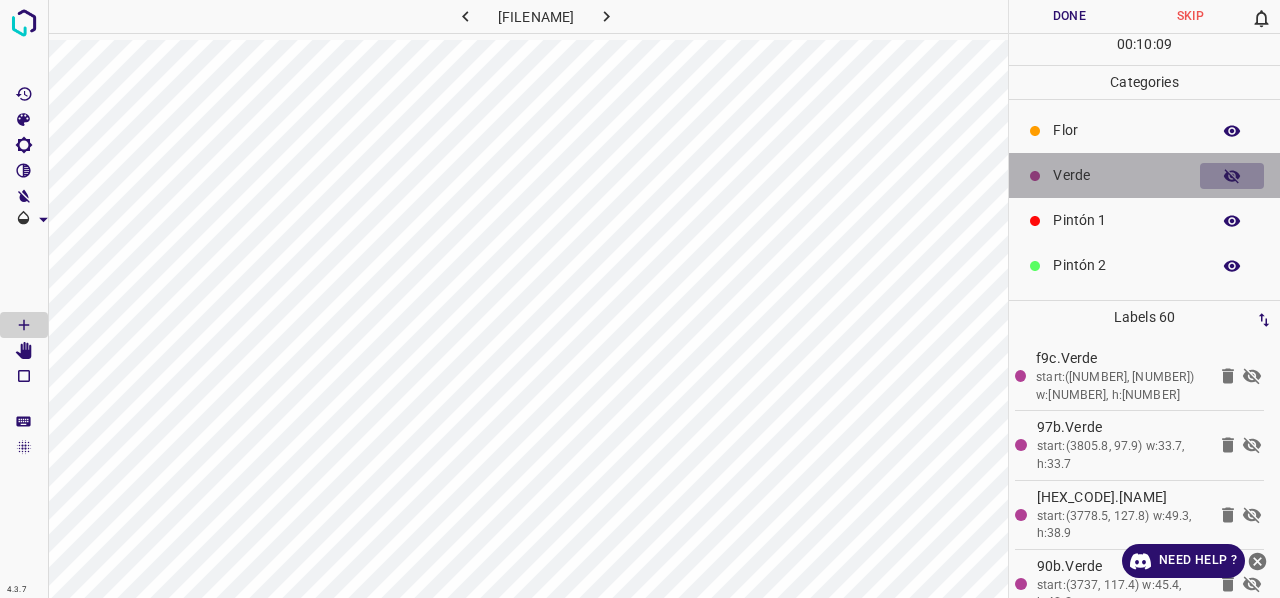 click 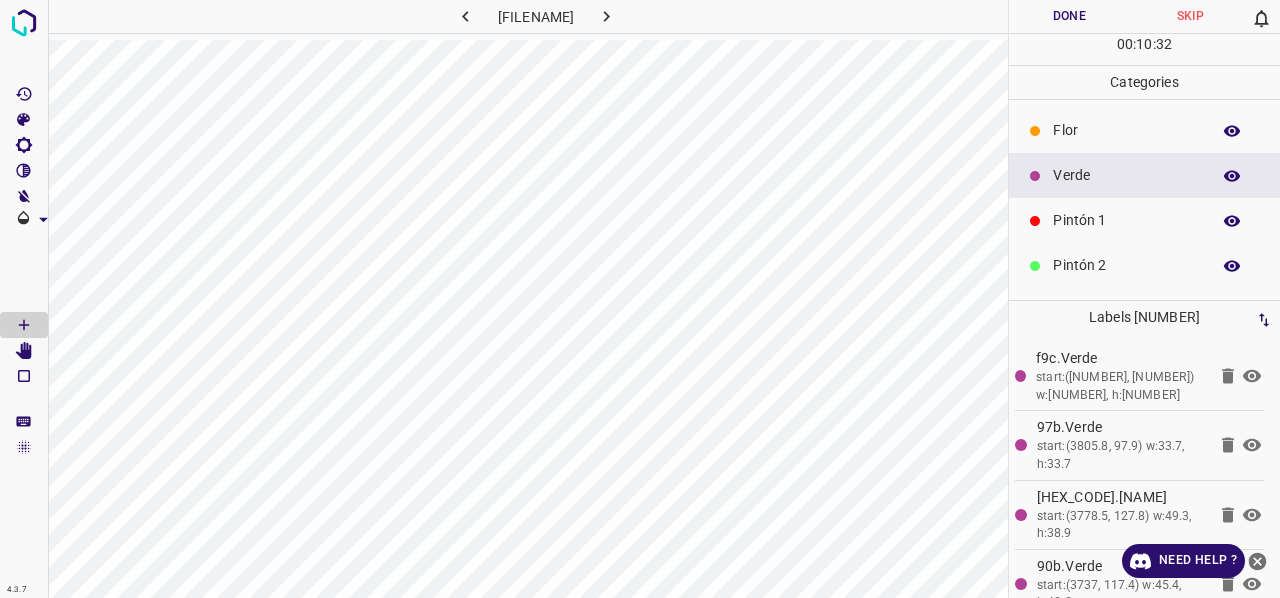 click on "Flor" at bounding box center [1126, 130] 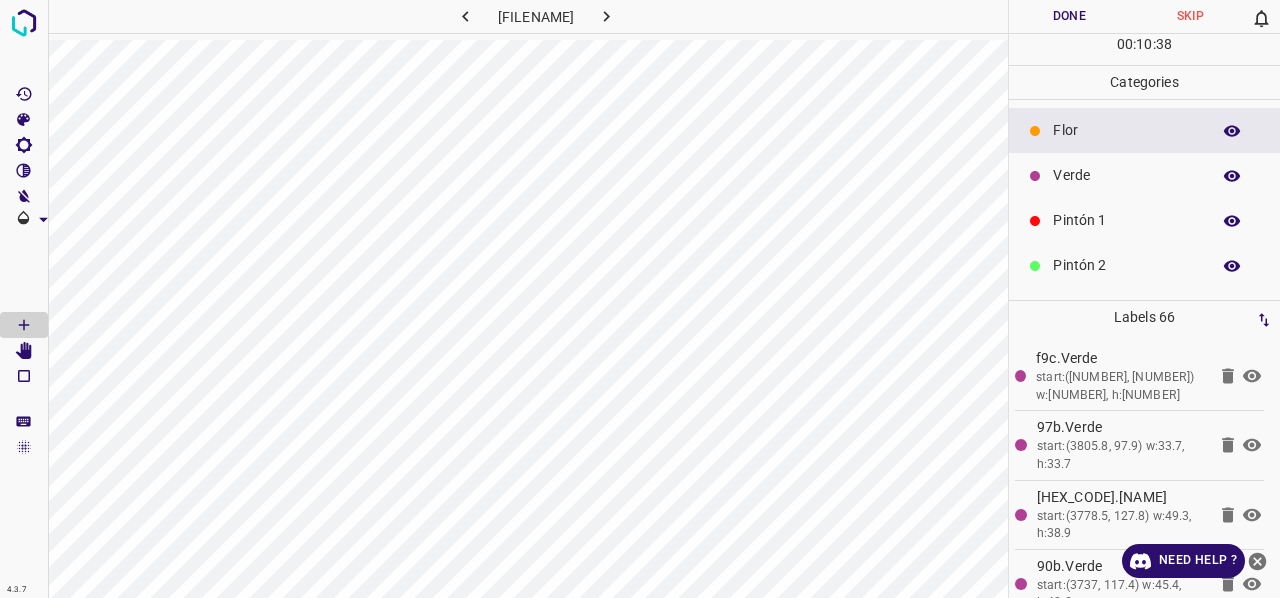 click on "Verde" at bounding box center (1126, 175) 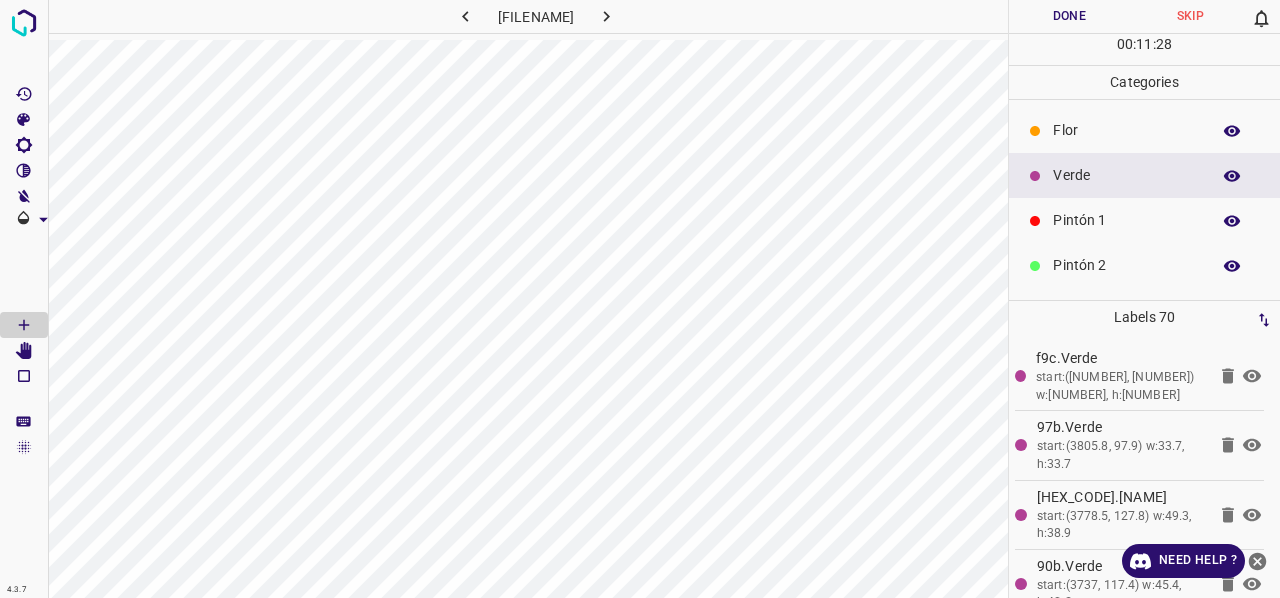 click on "Pintón 1" at bounding box center (1126, 220) 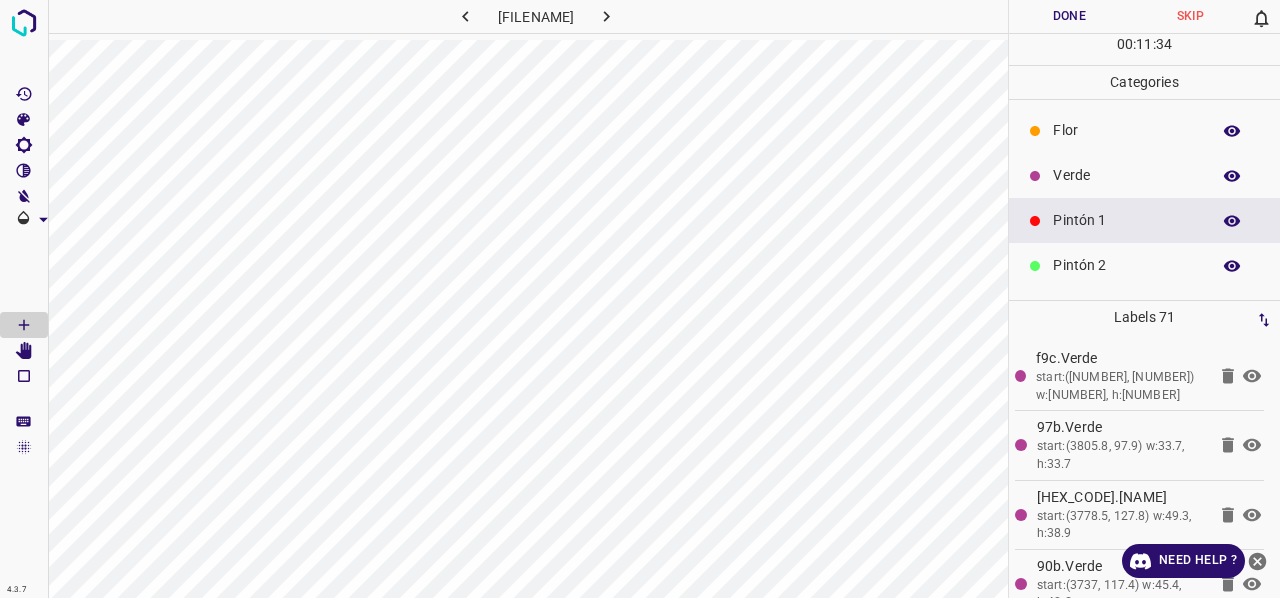 click on "Verde" at bounding box center (1126, 175) 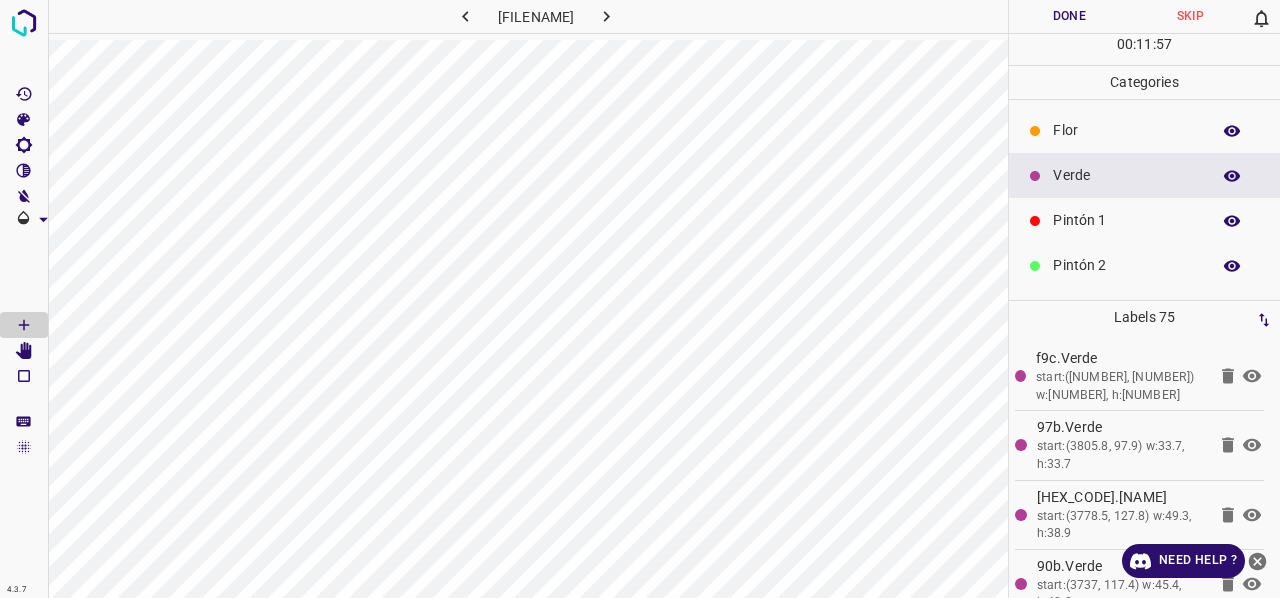 click on "Pintón 1" at bounding box center [1126, 220] 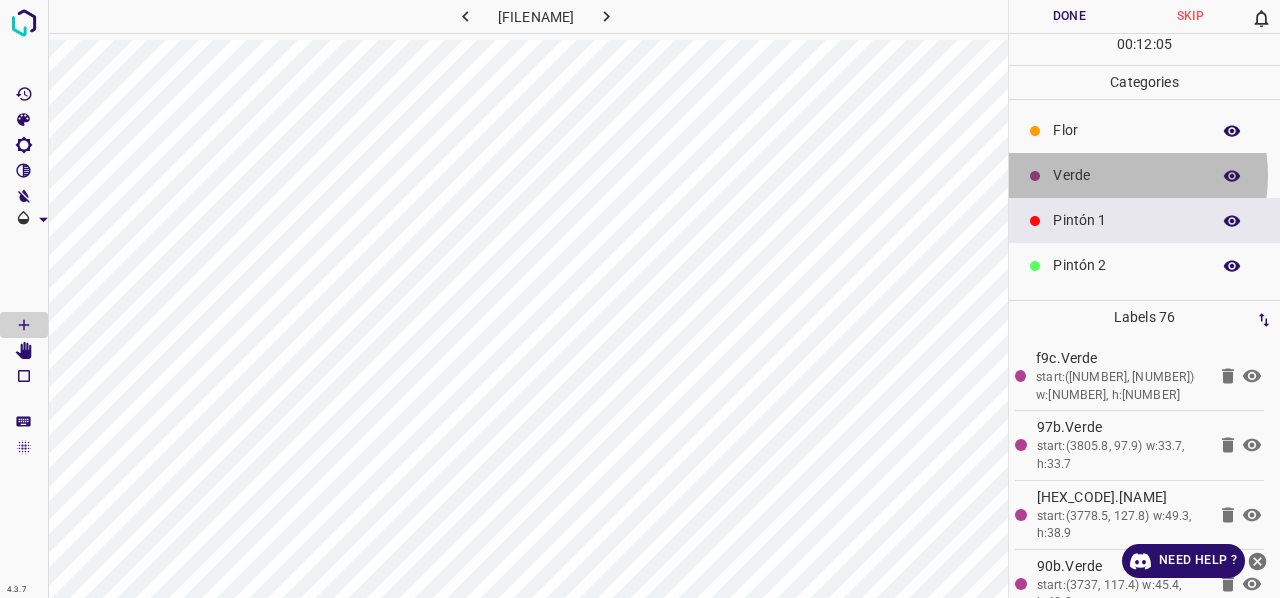 click on "Verde" at bounding box center (1126, 175) 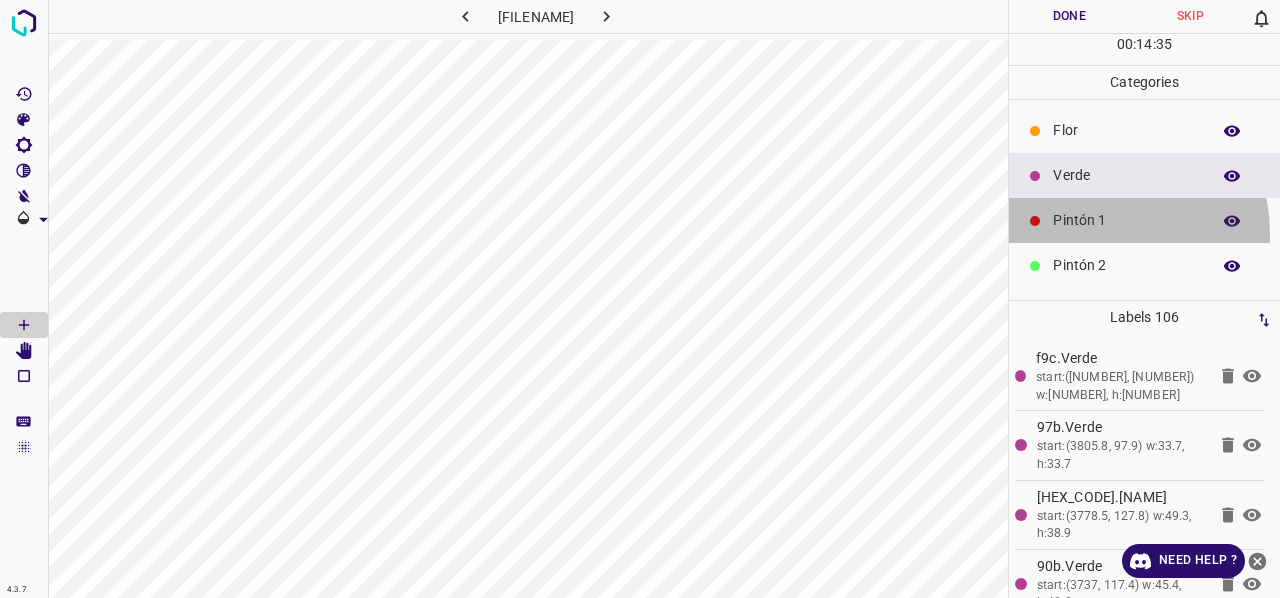 click on "Pintón 1" at bounding box center (1144, 220) 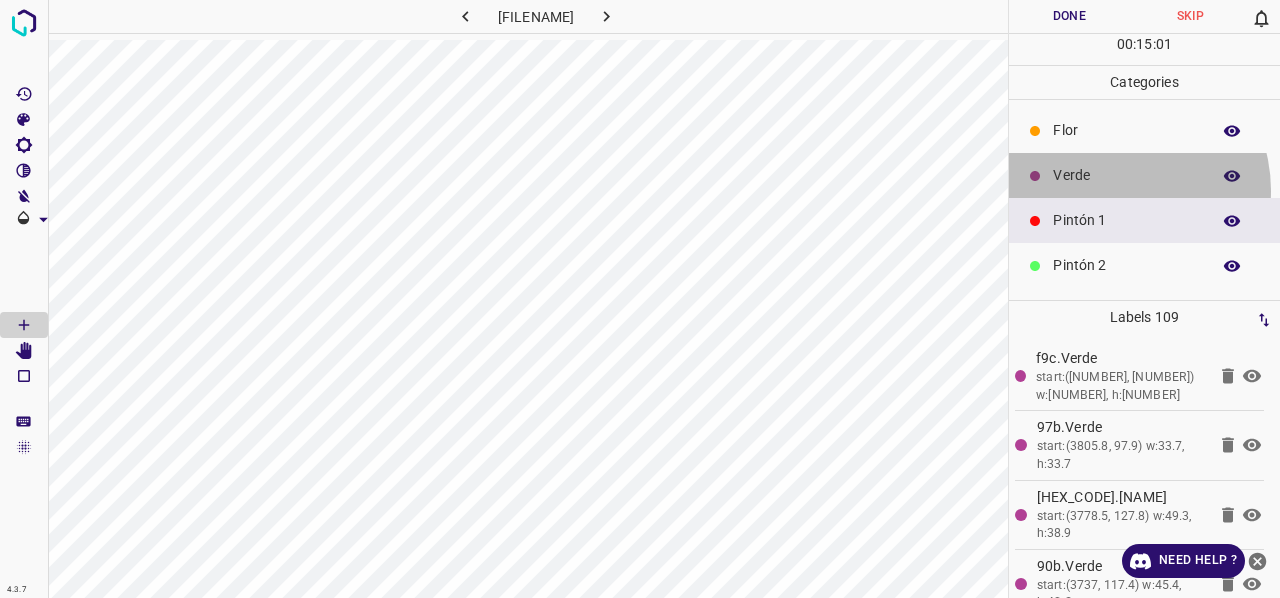 click on "Verde" at bounding box center (1144, 175) 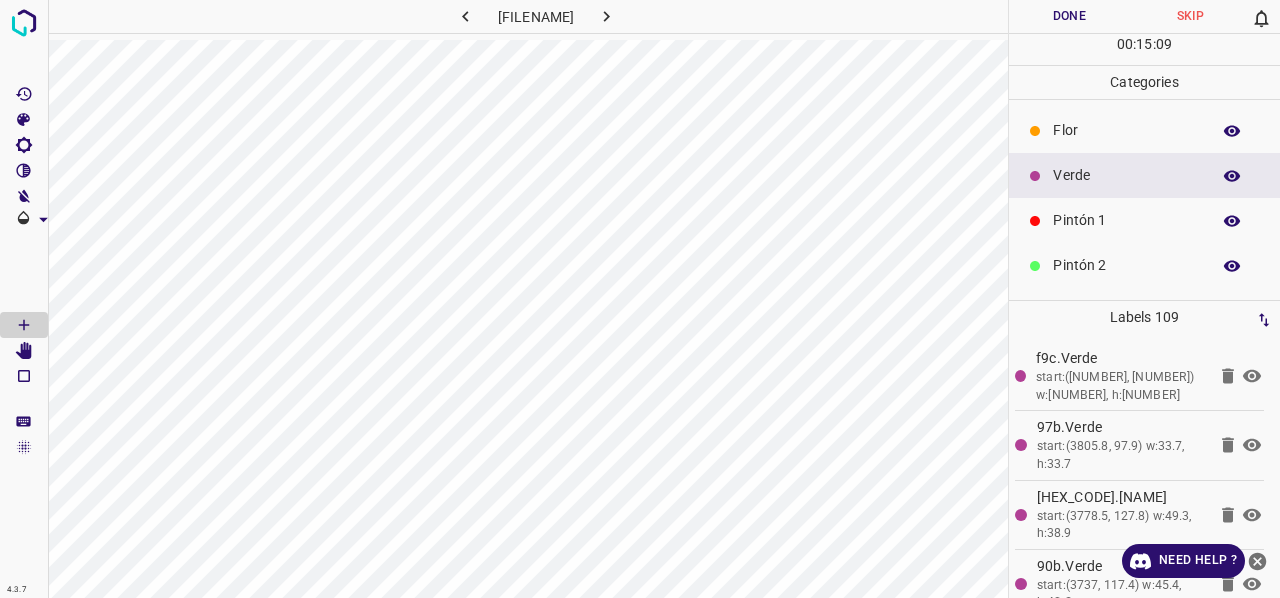 click on "Flor" at bounding box center (1126, 130) 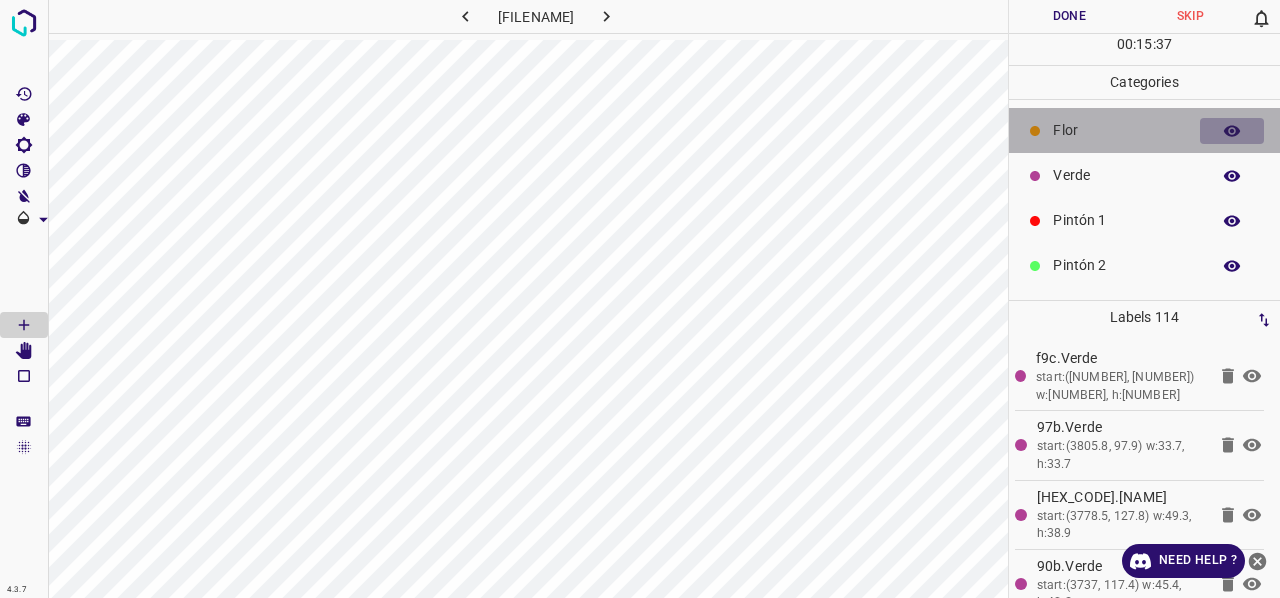 click 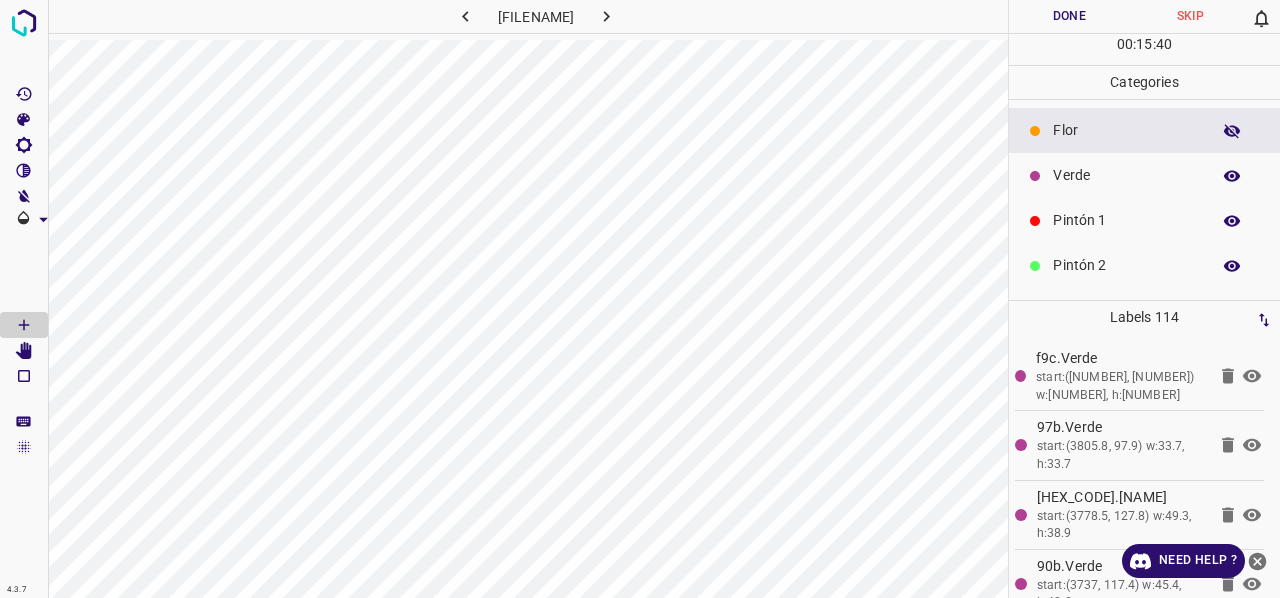 click 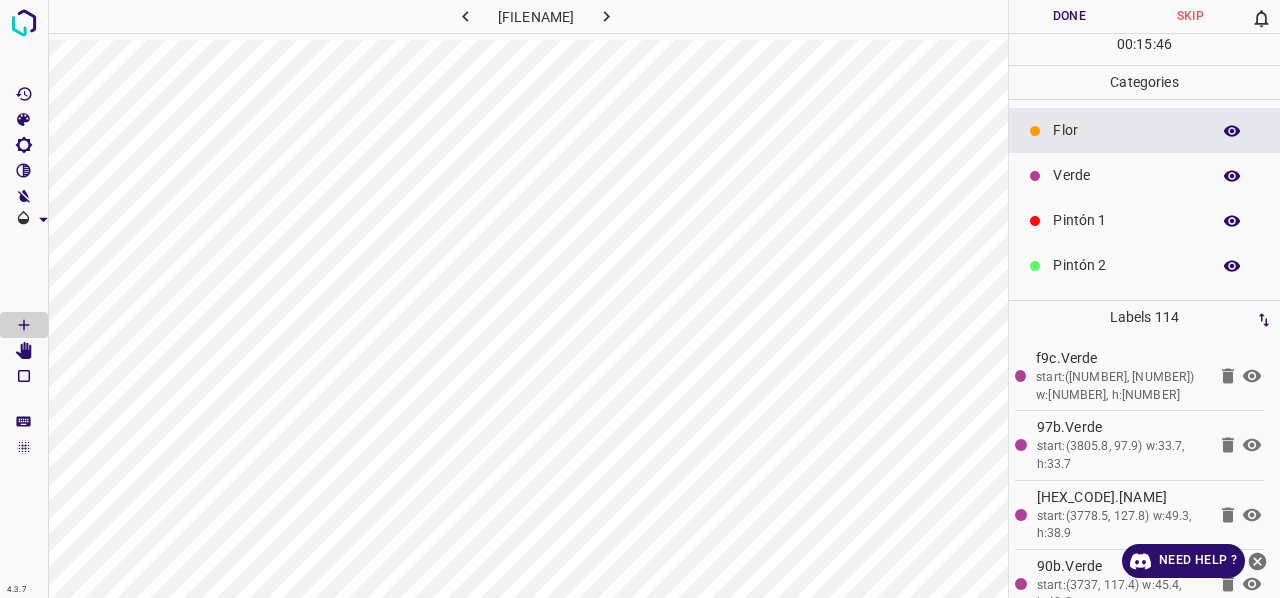 click on "Verde" at bounding box center (1126, 175) 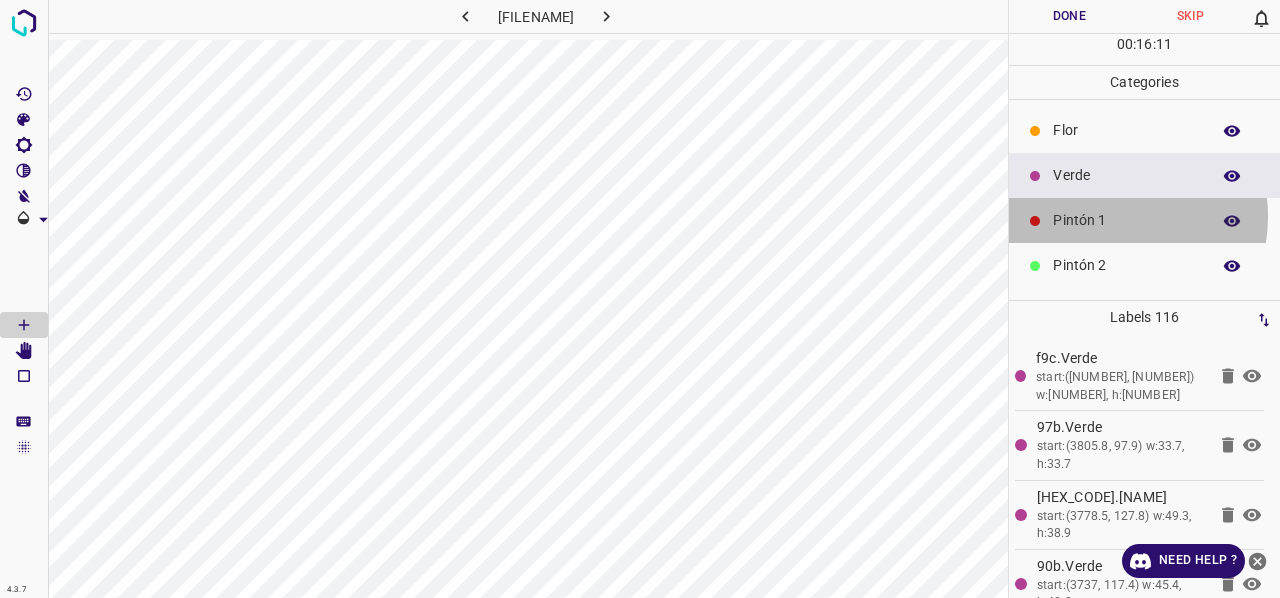 click on "Pintón 1" at bounding box center (1126, 220) 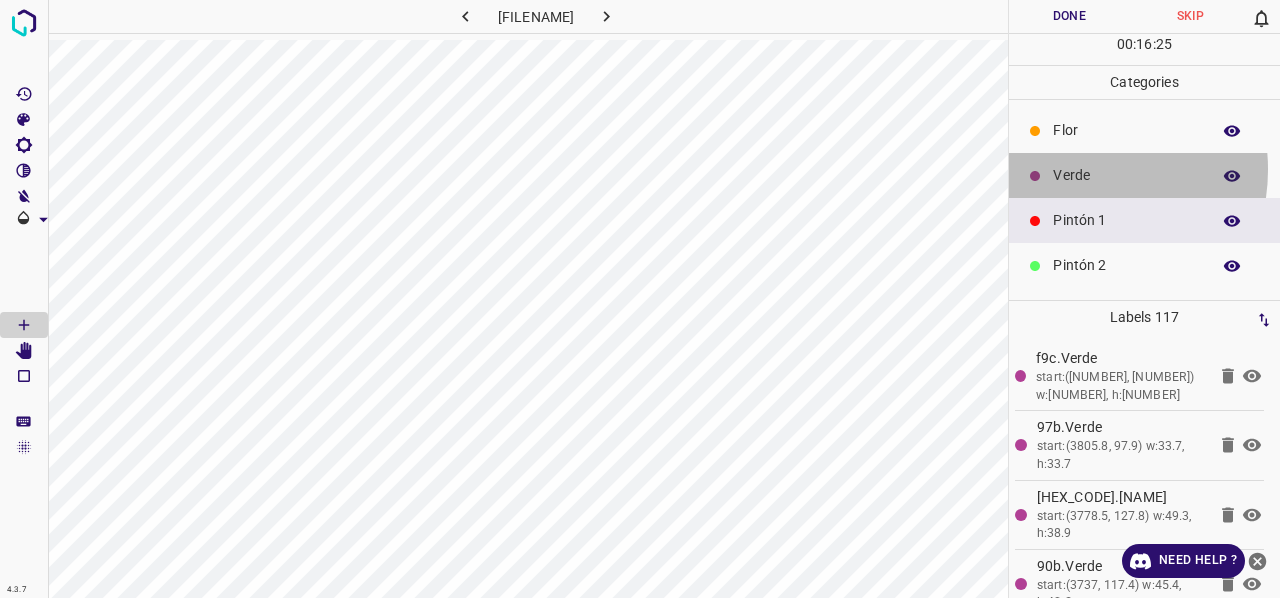 click on "Verde" at bounding box center (1126, 175) 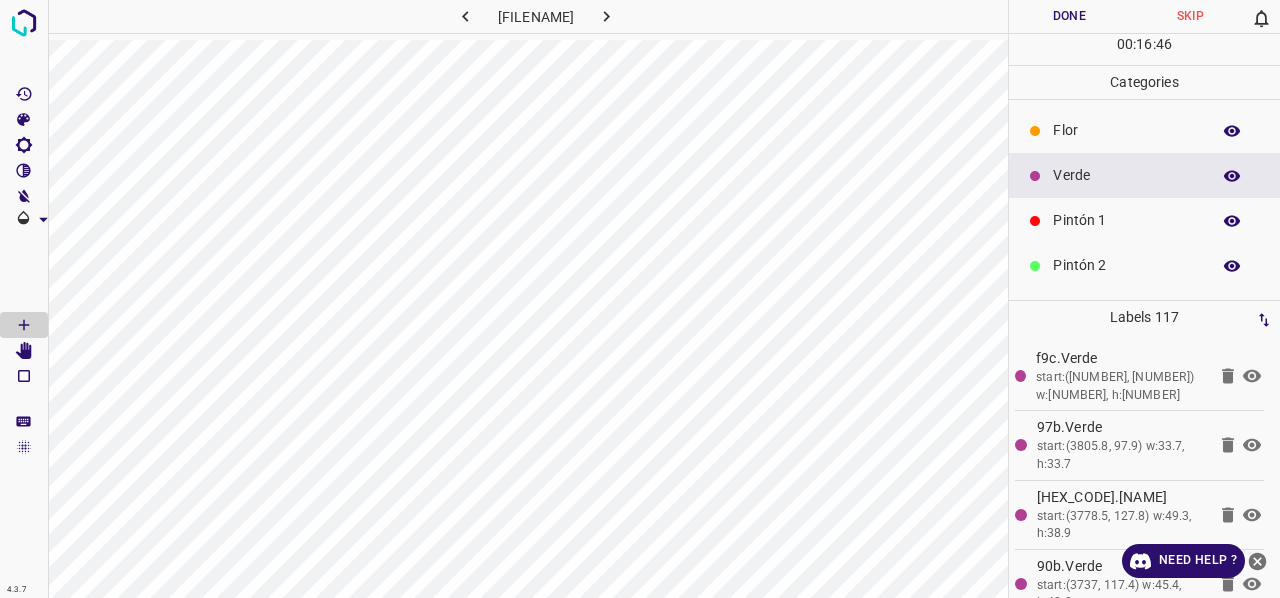 click on "Pintón 1" at bounding box center (1126, 220) 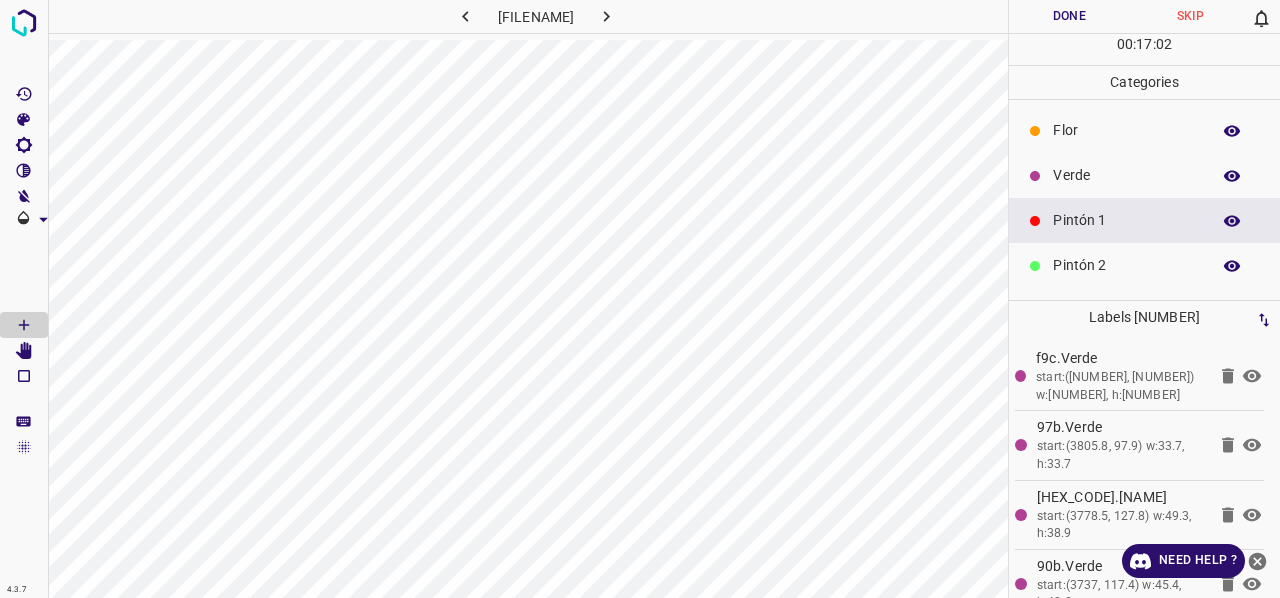click on "Verde" at bounding box center [1126, 175] 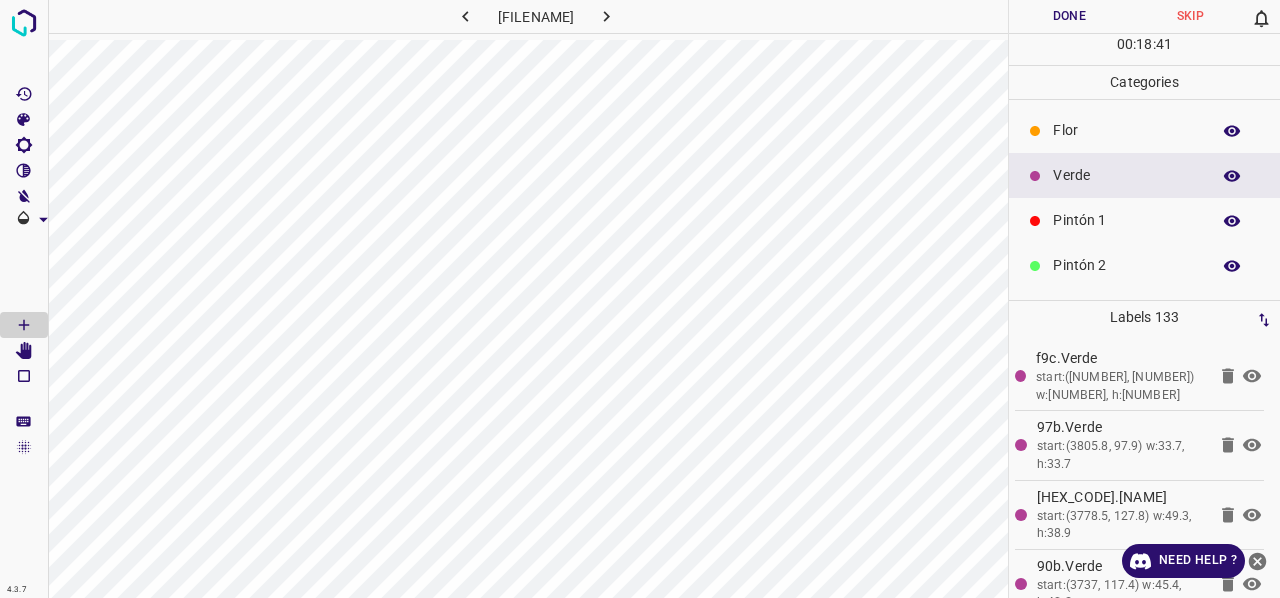 click on "Flor" at bounding box center (1126, 130) 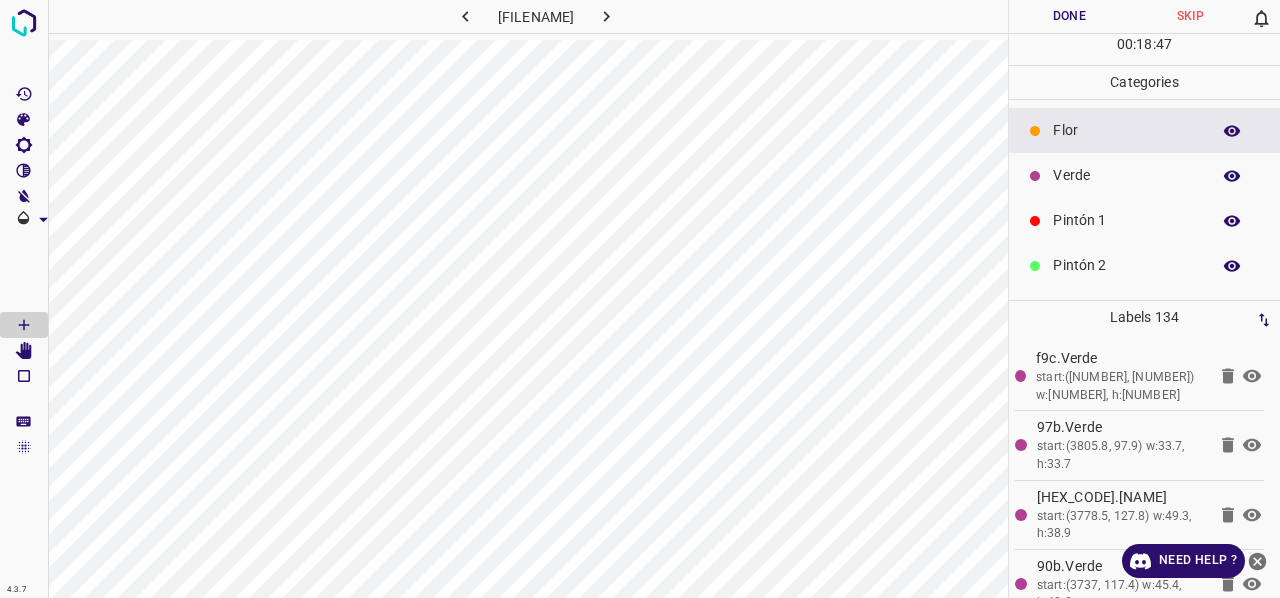 click on "Verde" at bounding box center (1126, 175) 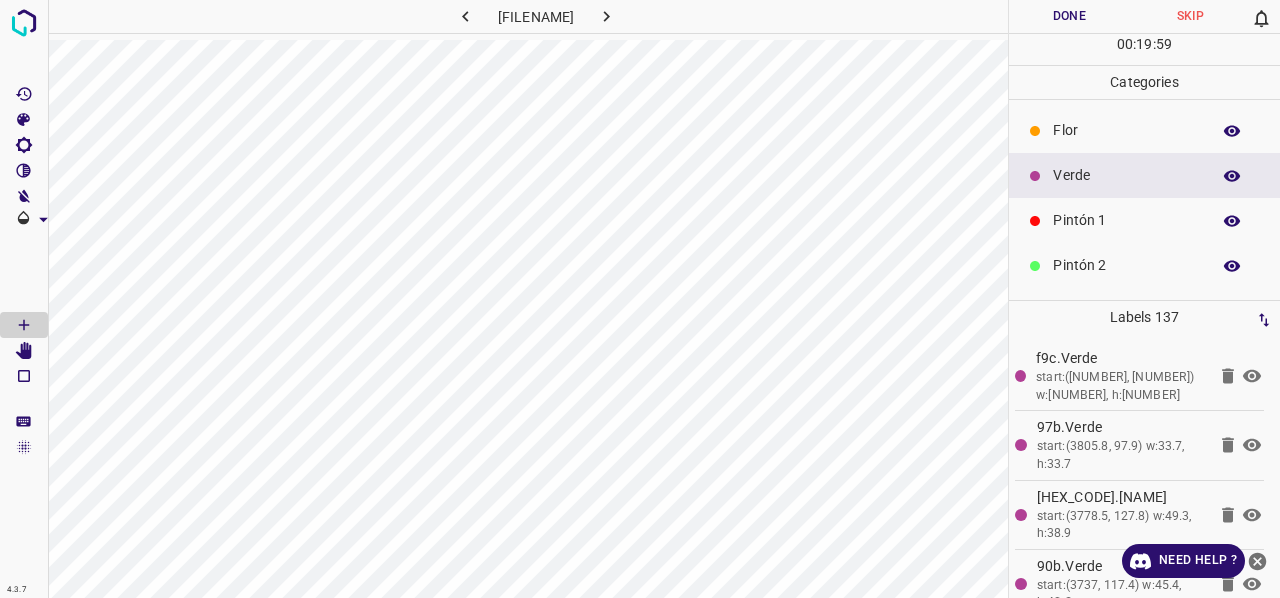 click on "Pintón 1" at bounding box center [1126, 220] 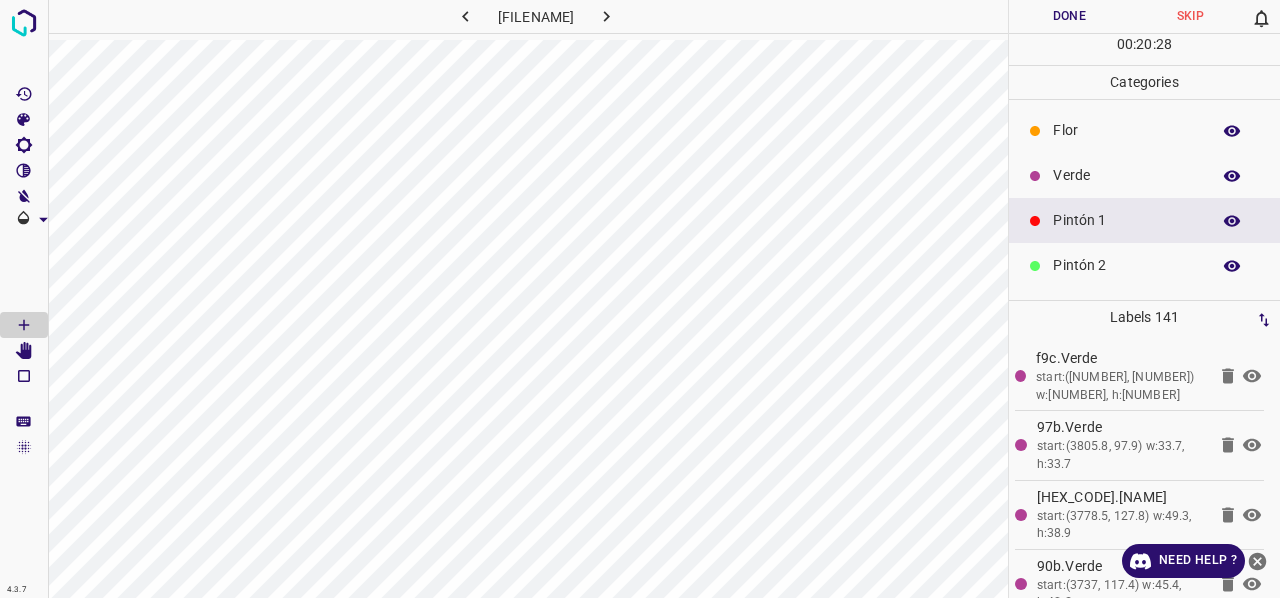 click on "Verde" at bounding box center [1126, 175] 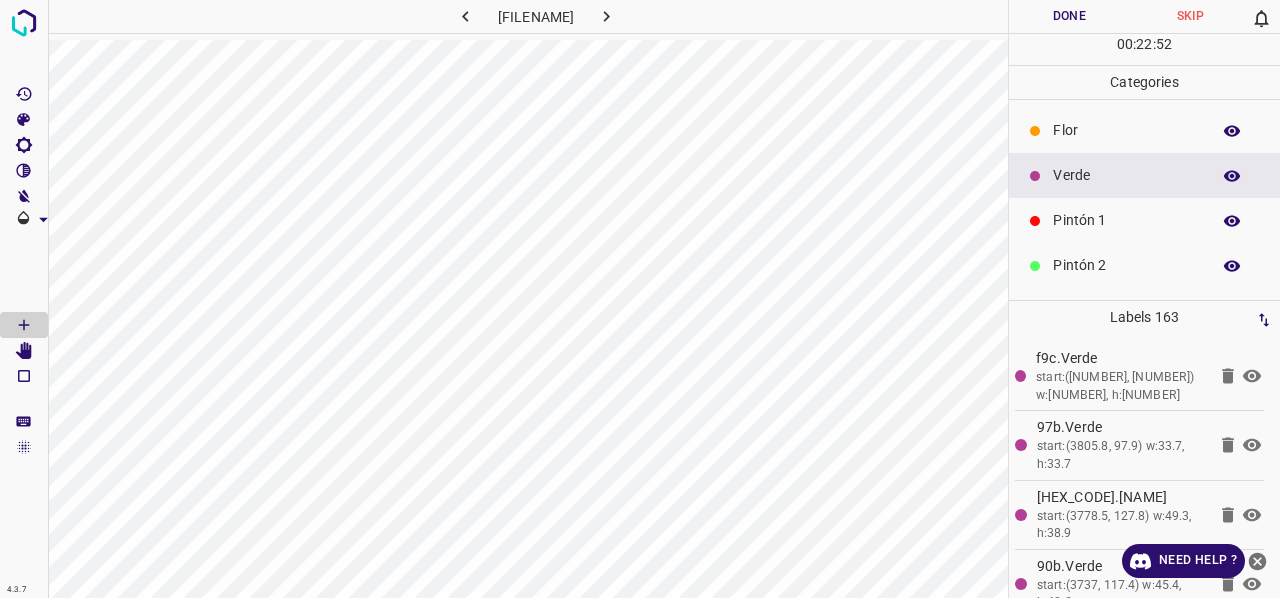 click on "Pintón 1" at bounding box center [1126, 220] 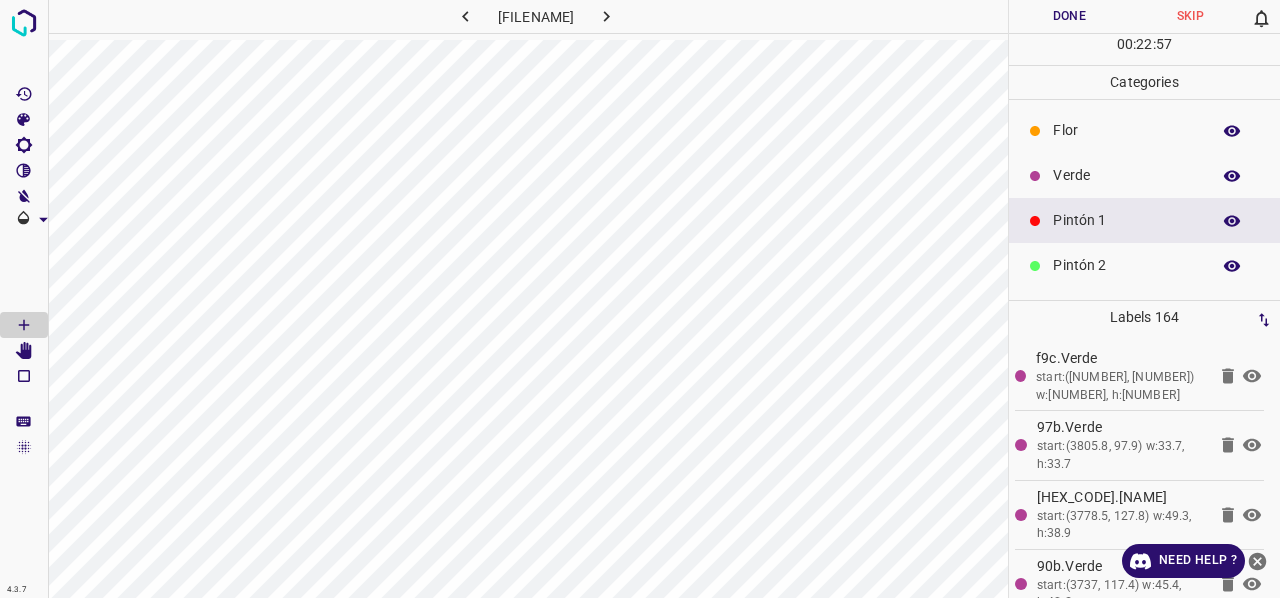click on "Verde" at bounding box center [1126, 175] 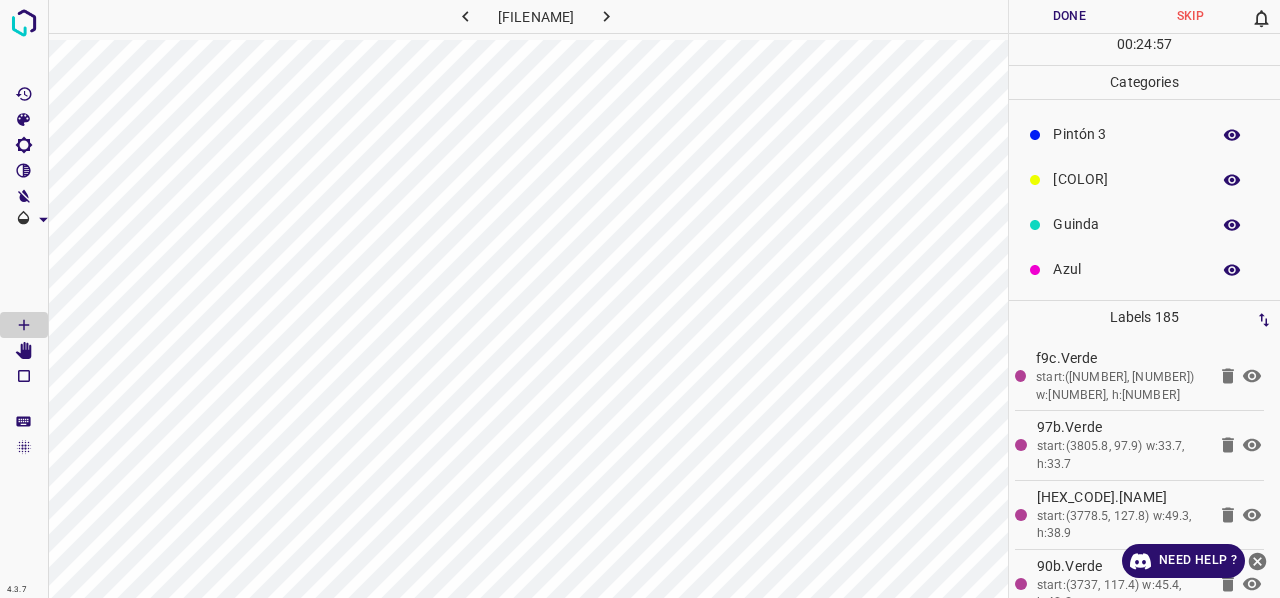 scroll, scrollTop: 176, scrollLeft: 0, axis: vertical 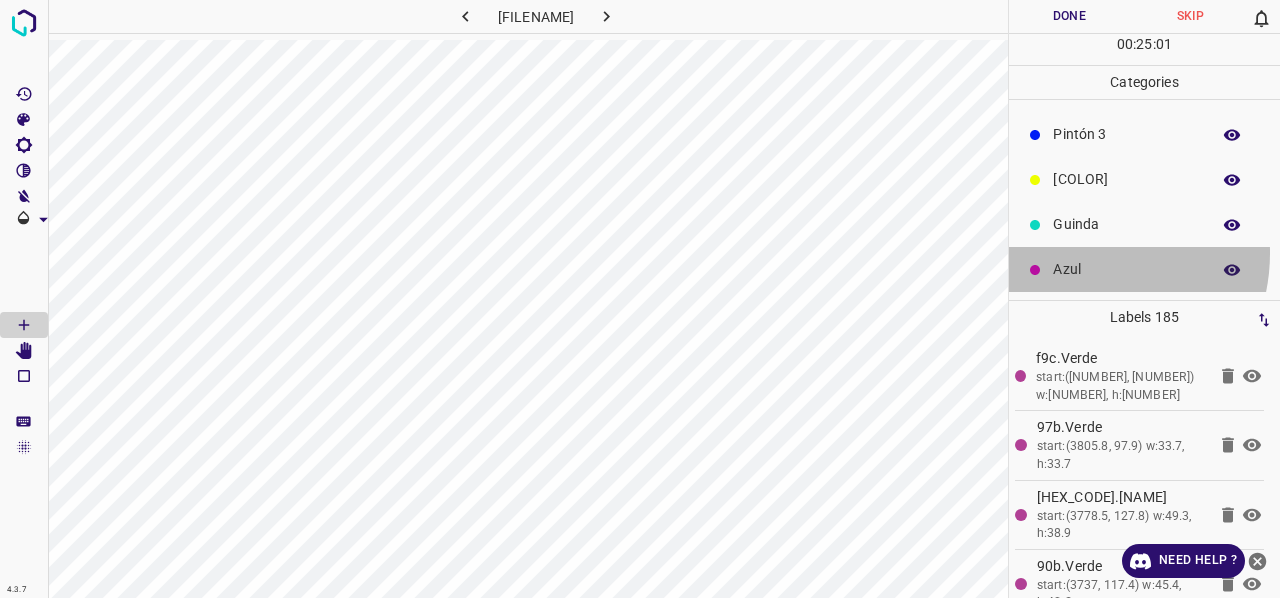 click on "Azul" at bounding box center (1144, 269) 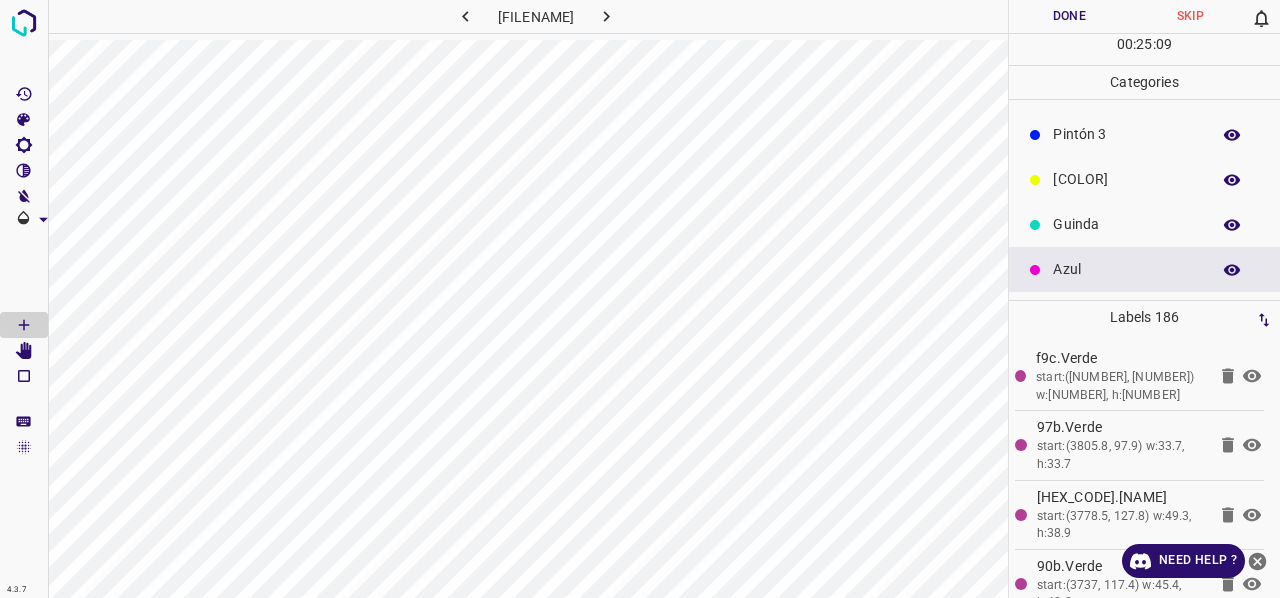 scroll, scrollTop: 0, scrollLeft: 0, axis: both 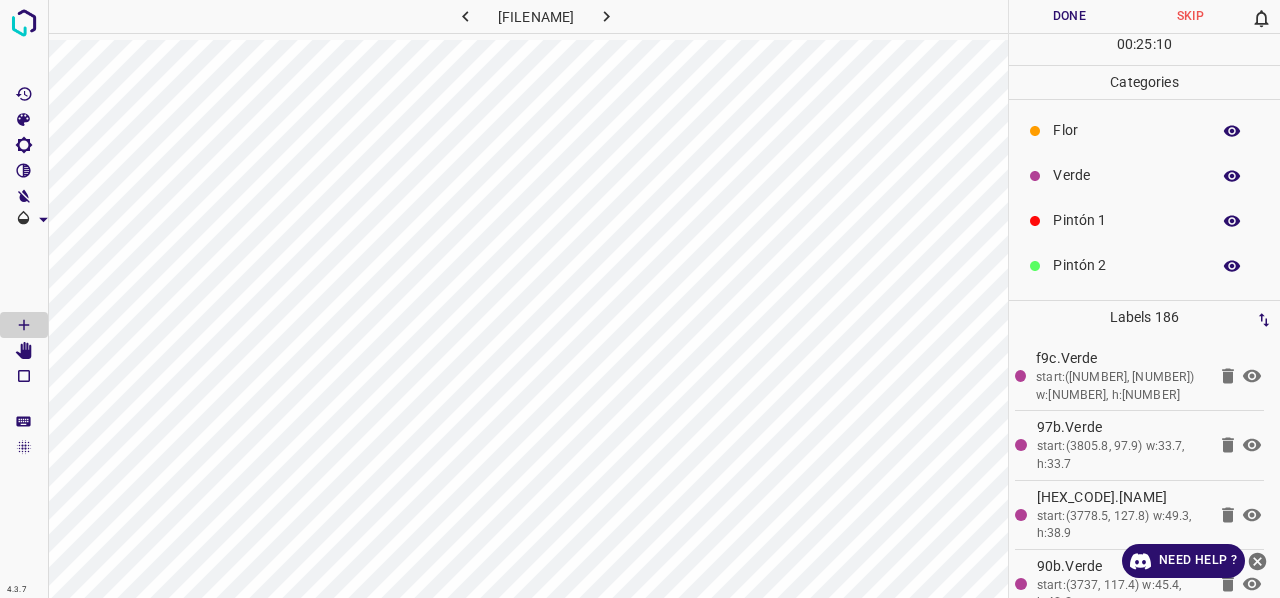 click on "Pintón 1" at bounding box center [1126, 220] 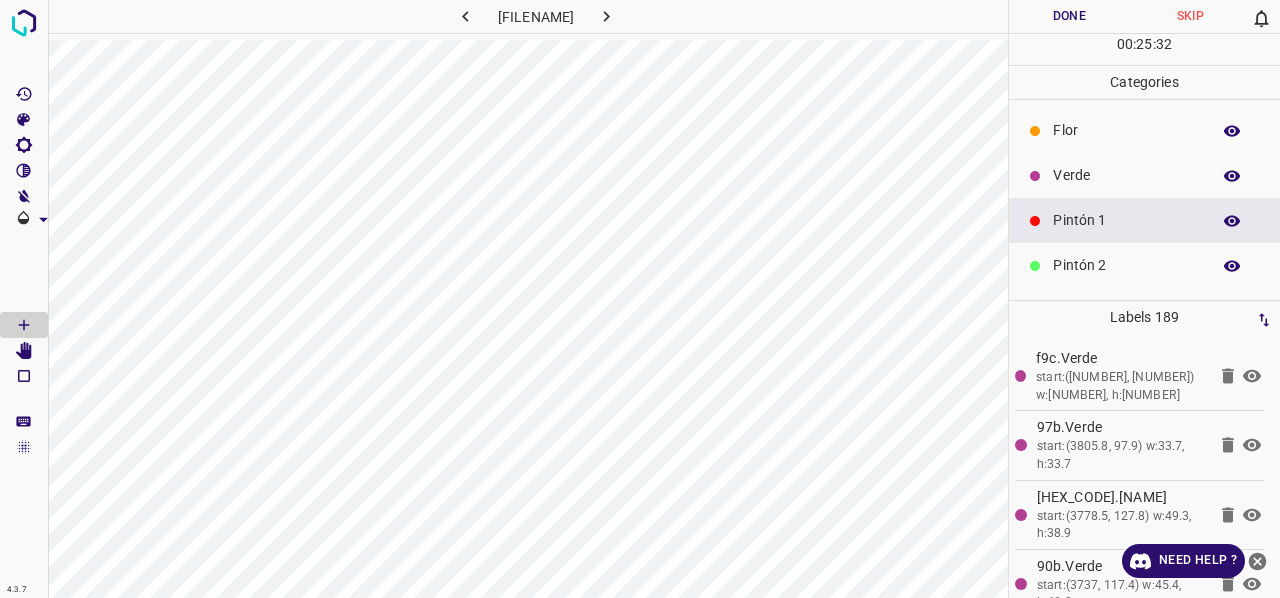click on "Verde" at bounding box center (1126, 175) 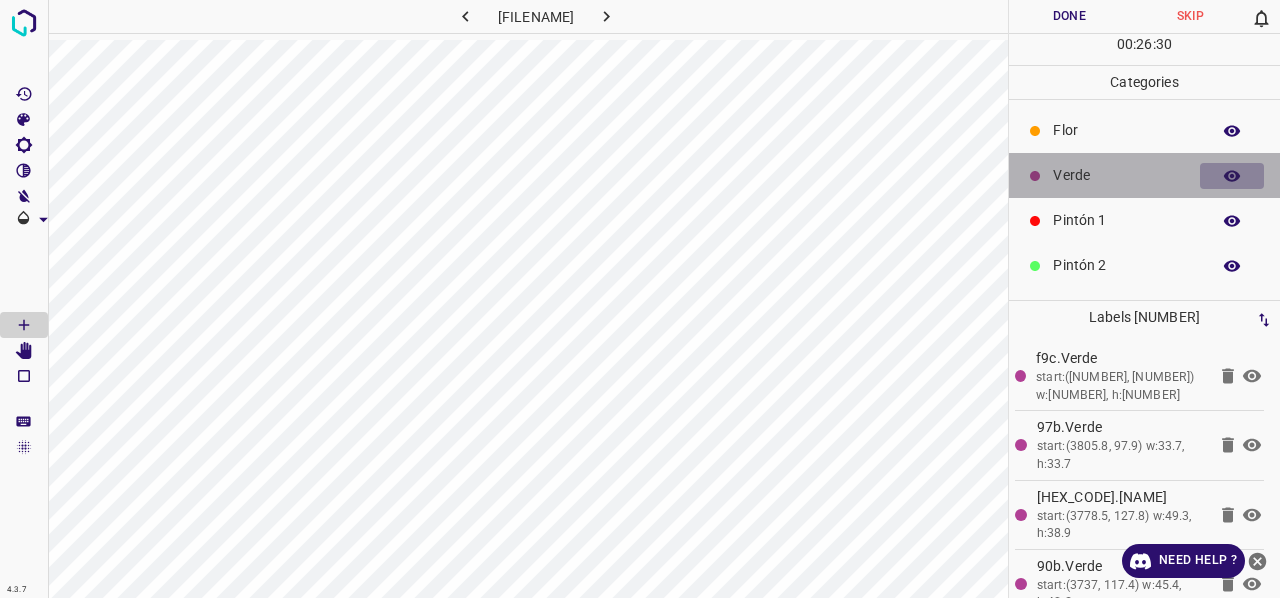 click 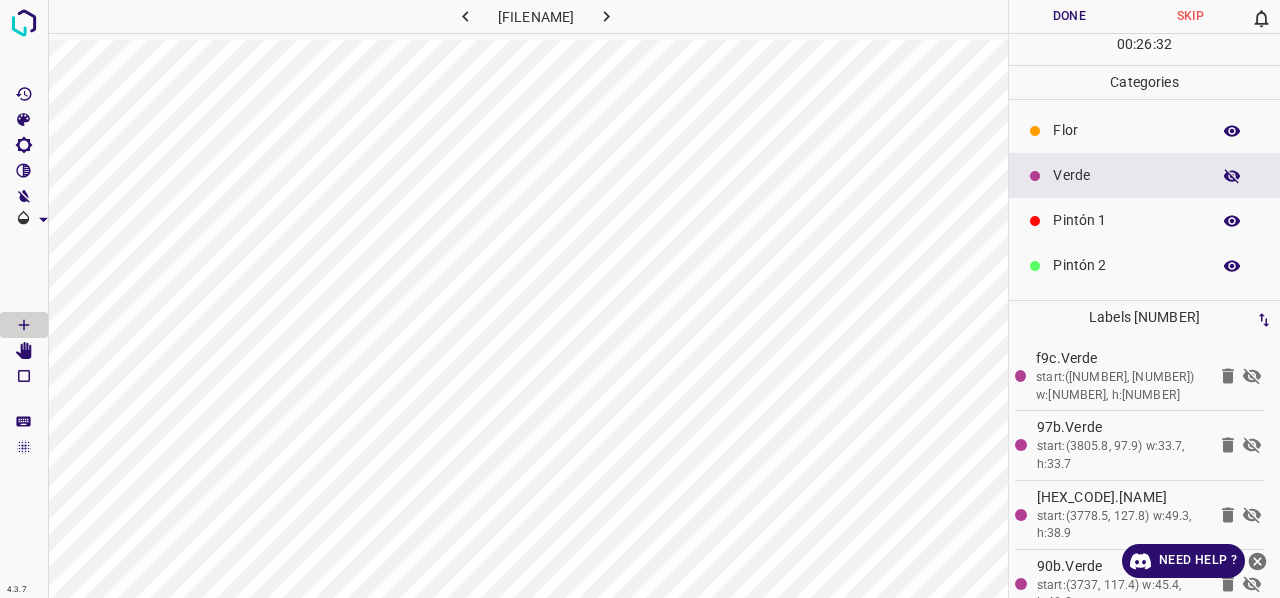 click 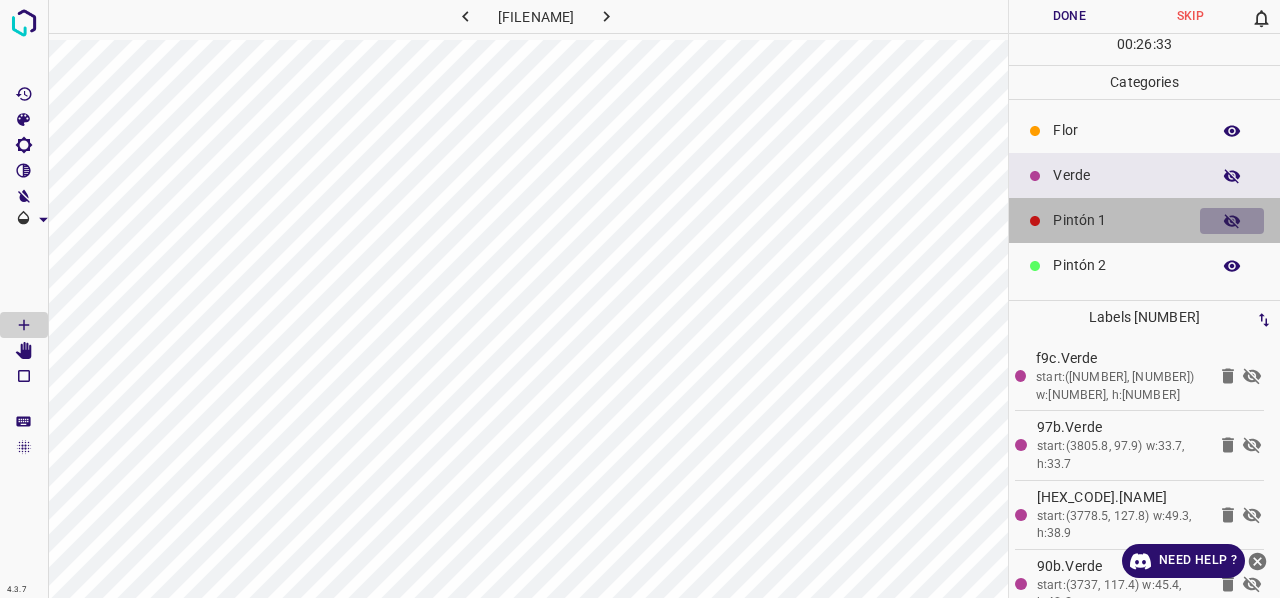 click 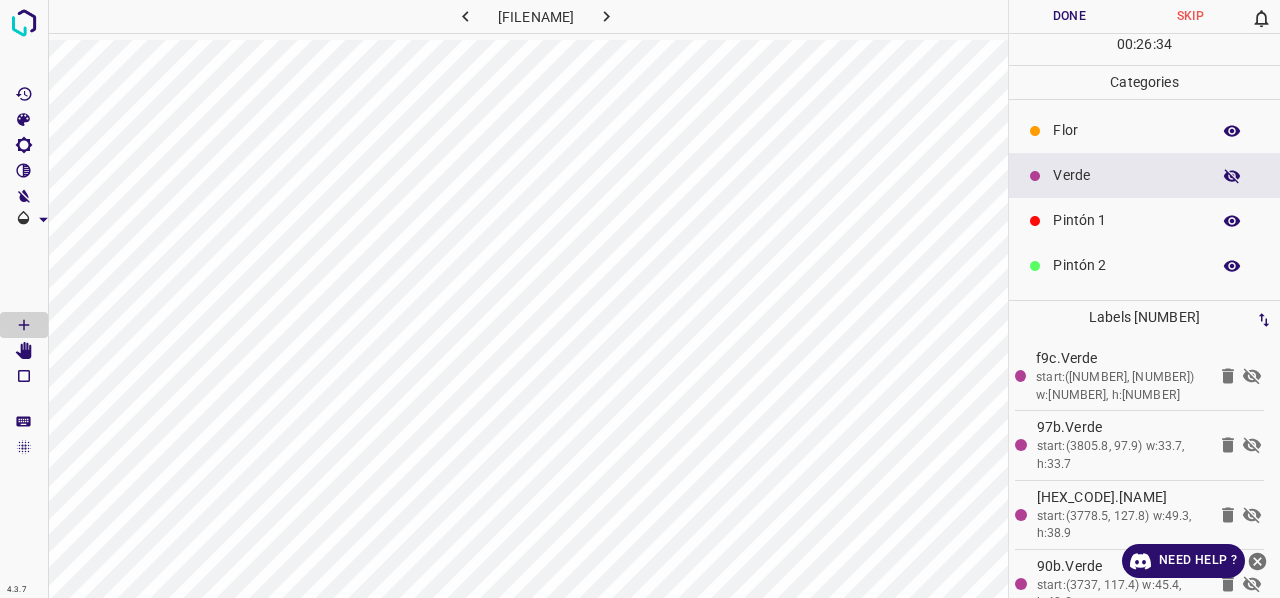 click 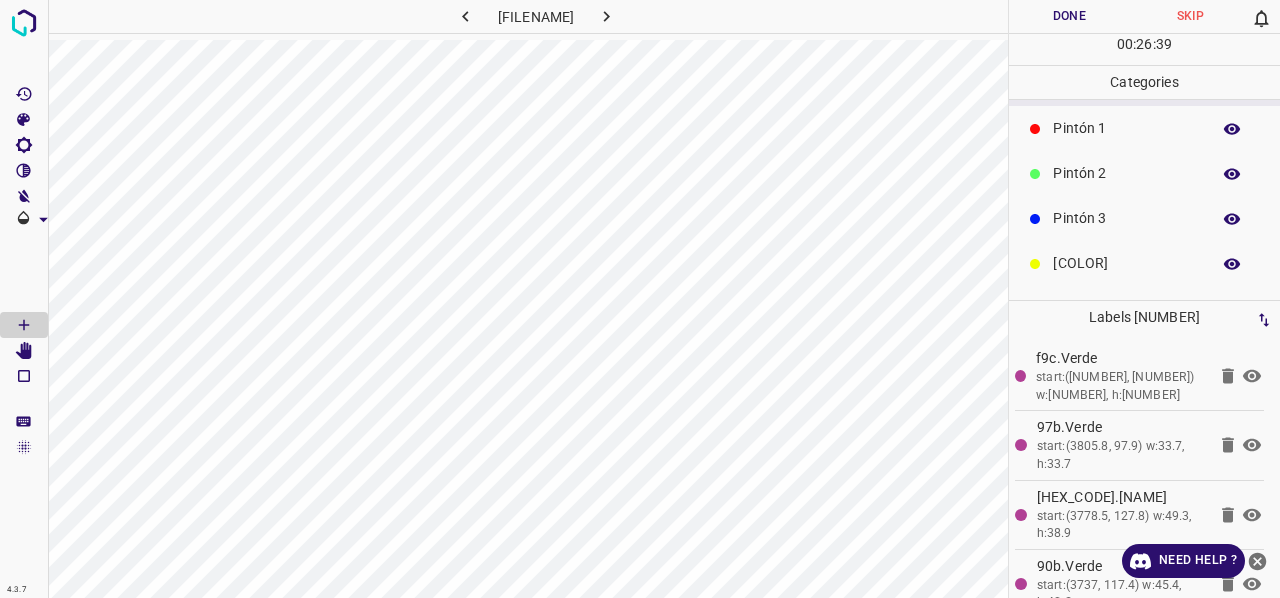 scroll, scrollTop: 76, scrollLeft: 0, axis: vertical 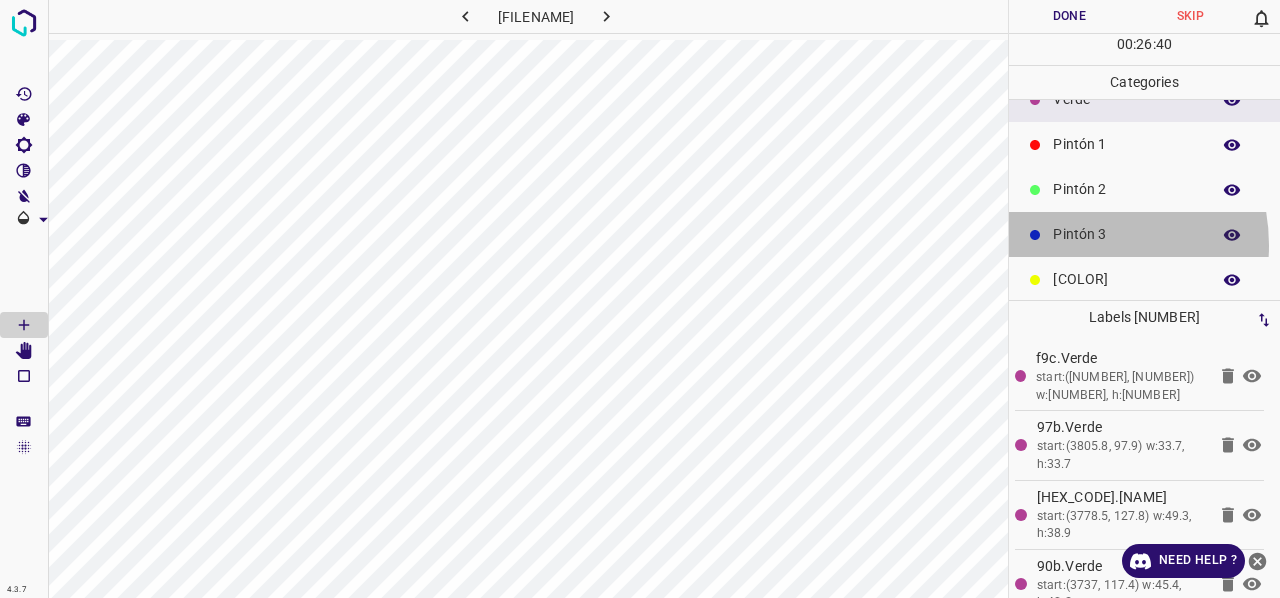 click on "Pintón 3" at bounding box center [1126, 234] 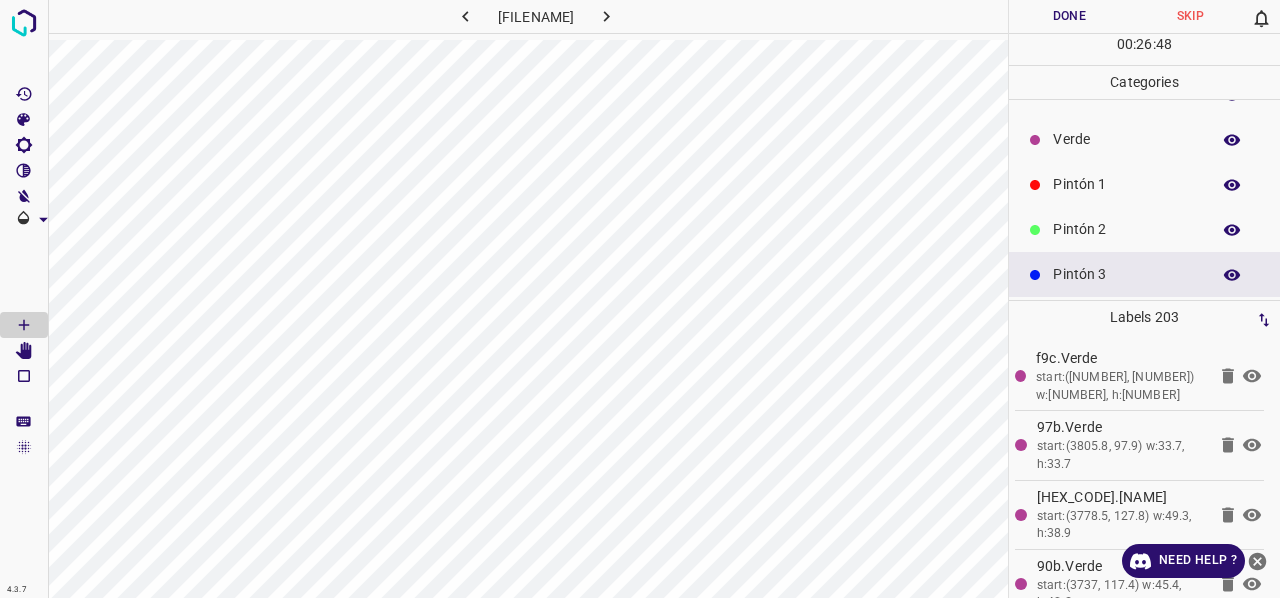 scroll, scrollTop: 0, scrollLeft: 0, axis: both 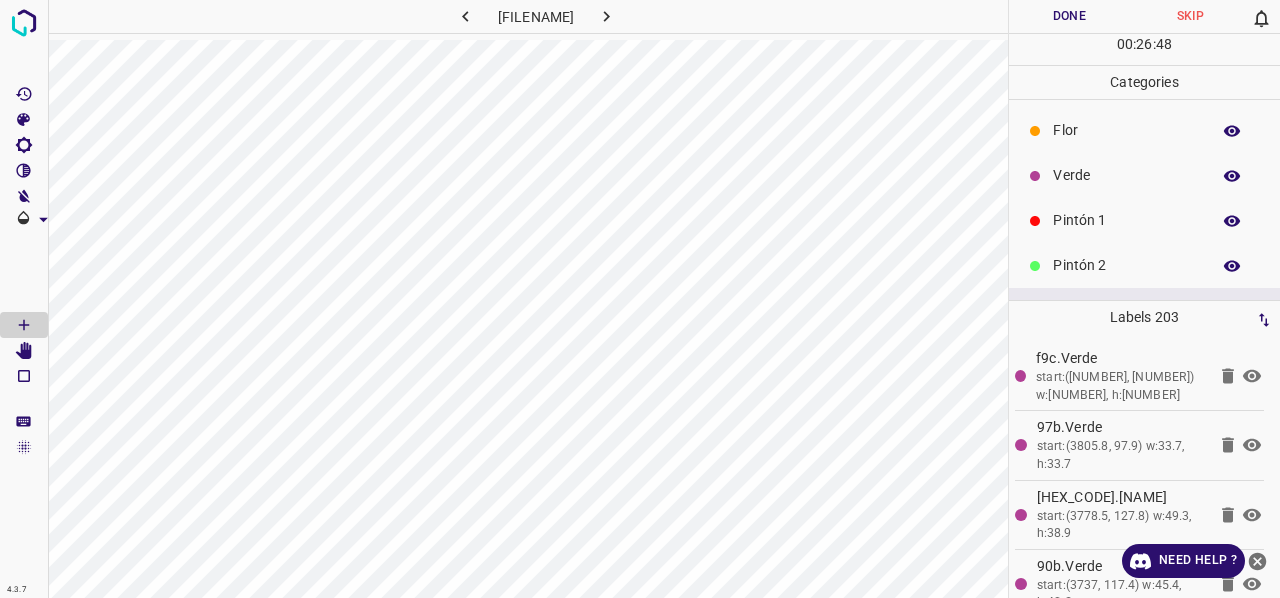 click on "Verde" at bounding box center (1126, 175) 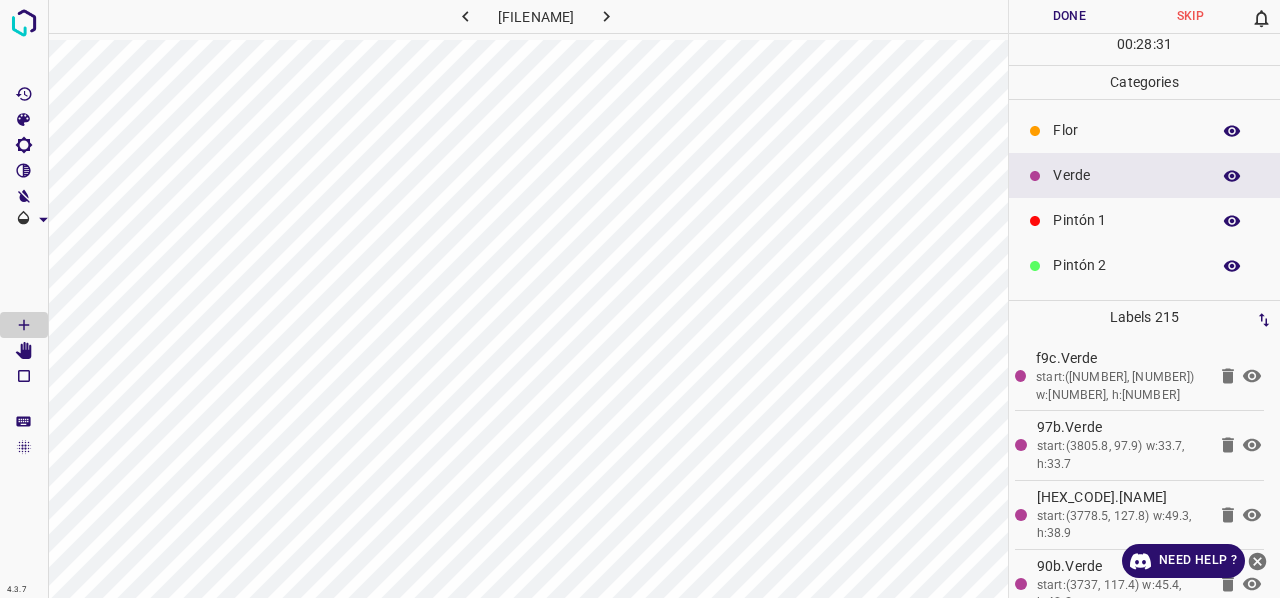 click 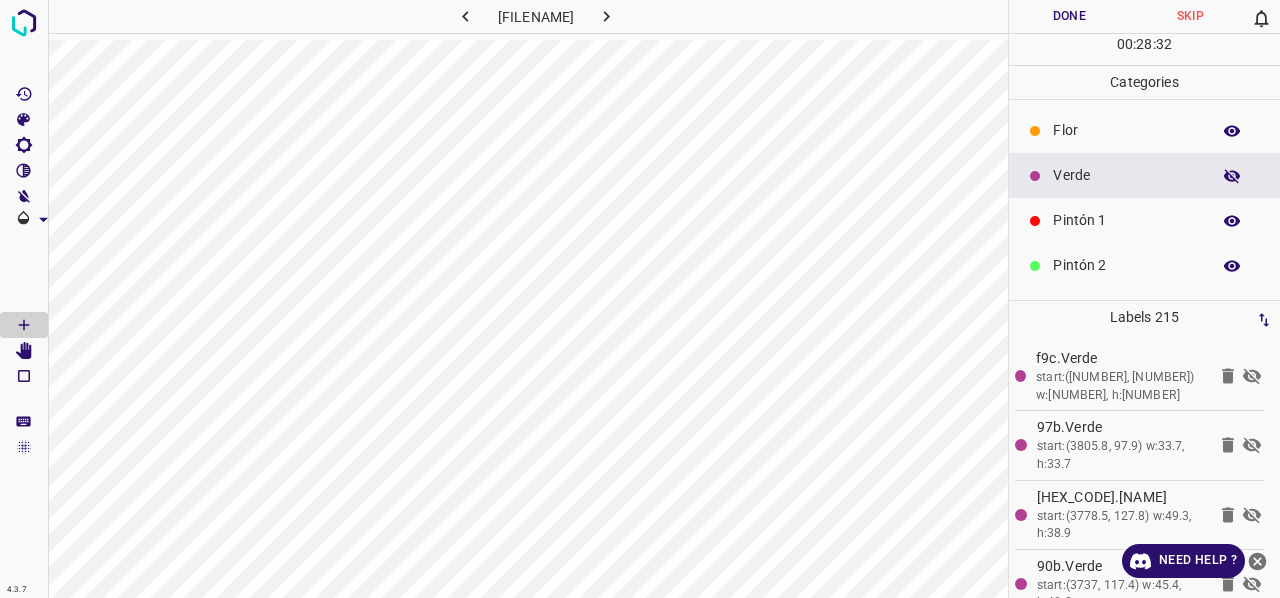 click 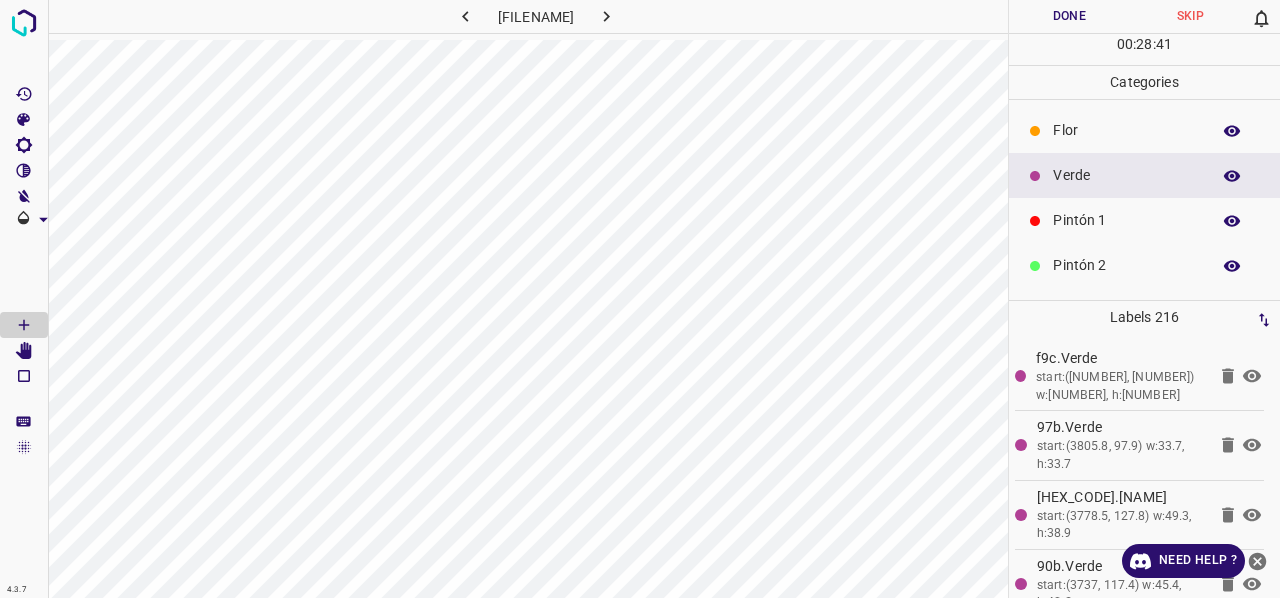 click 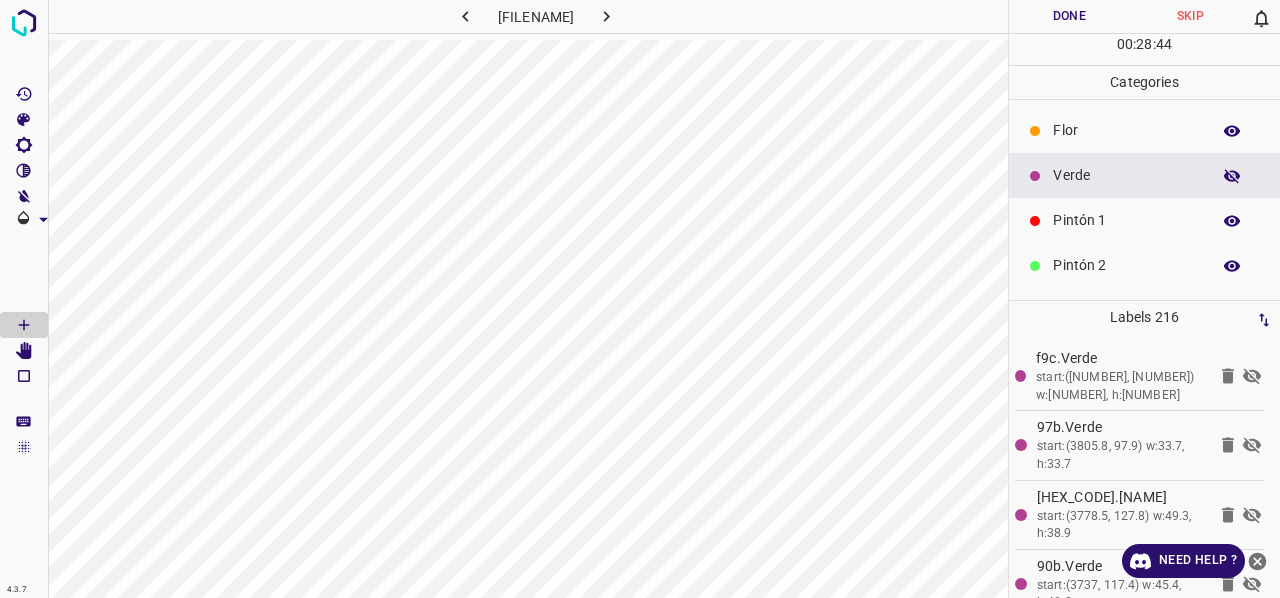 click 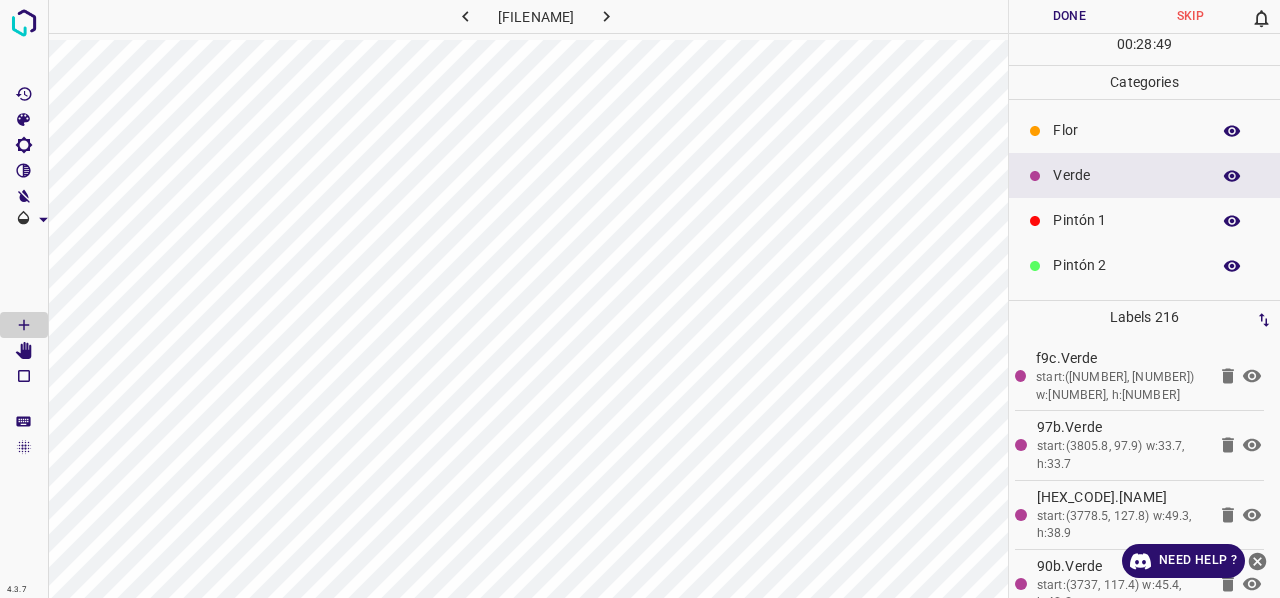 click 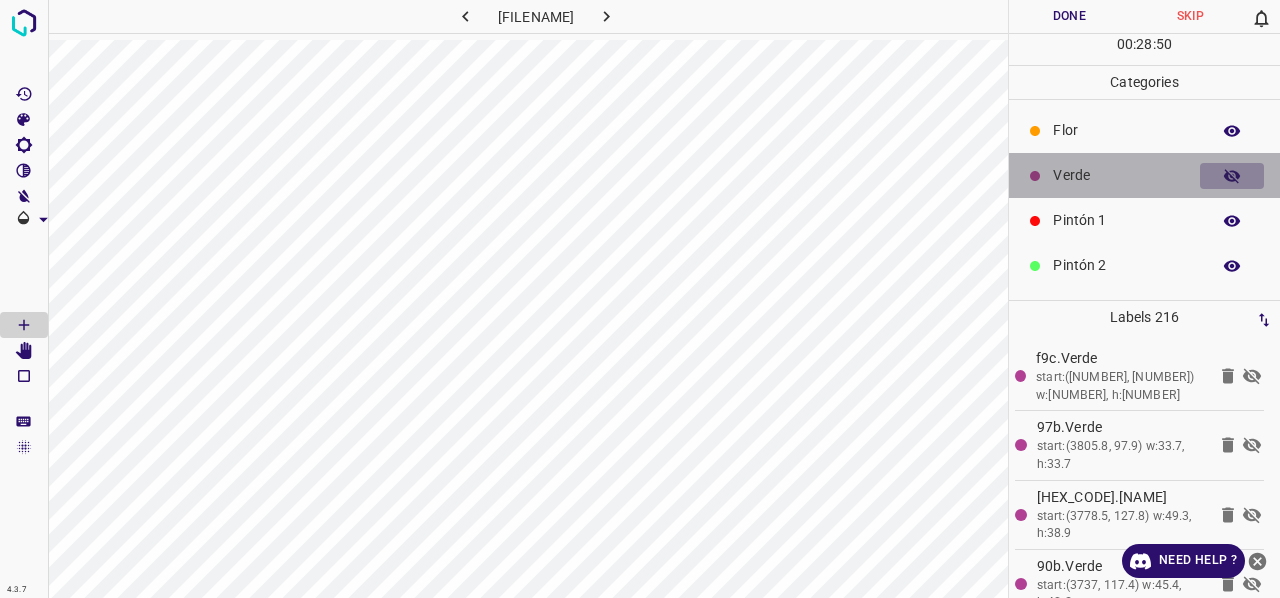 click 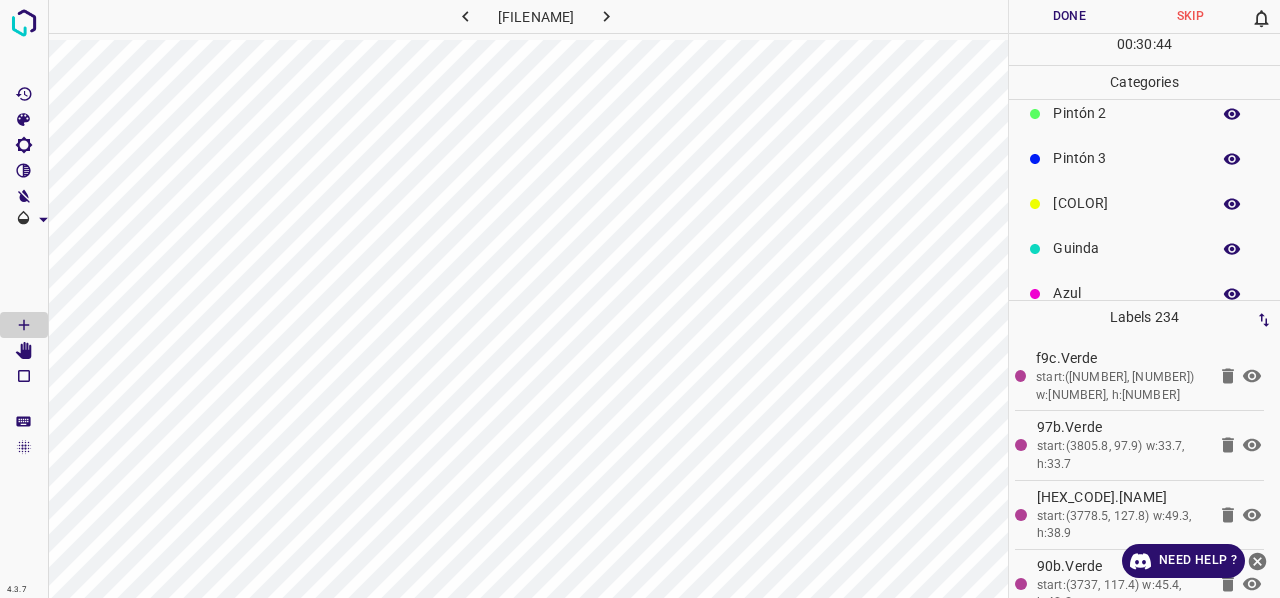 scroll, scrollTop: 176, scrollLeft: 0, axis: vertical 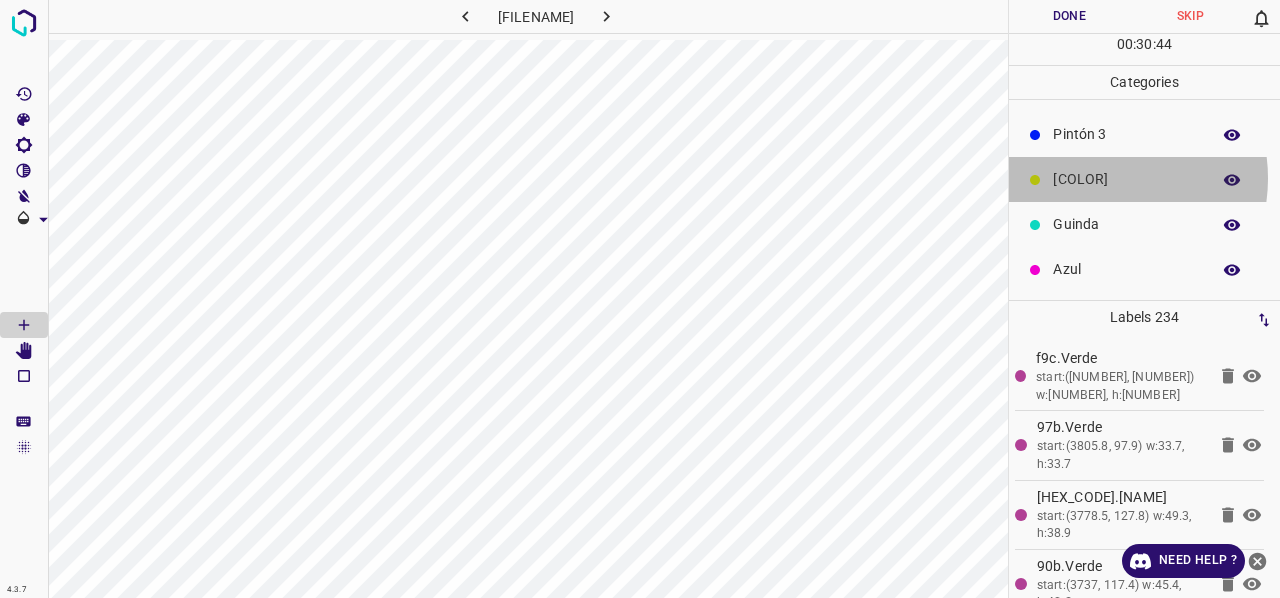 click on "[COLOR]" at bounding box center [1126, 179] 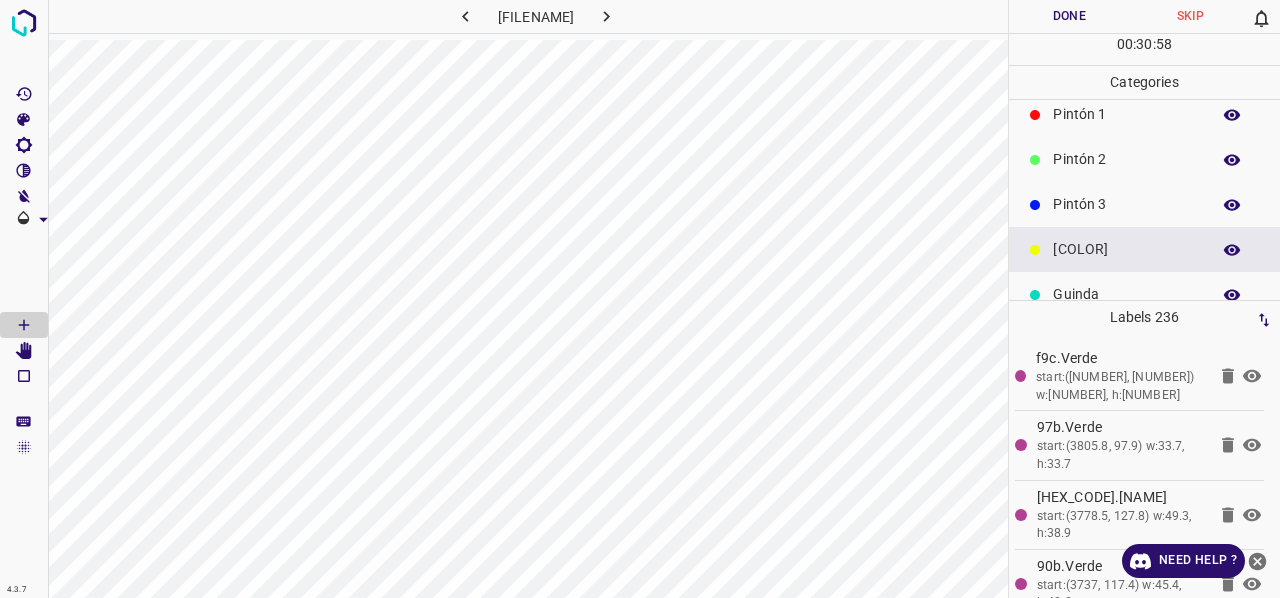 scroll, scrollTop: 0, scrollLeft: 0, axis: both 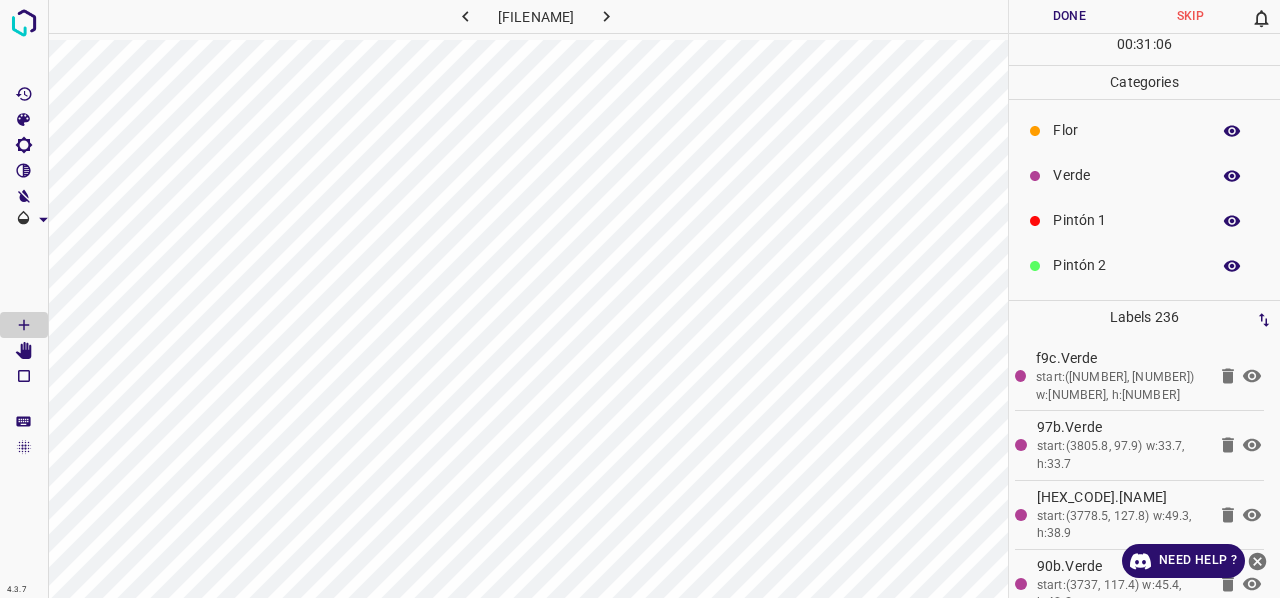 click on "Verde" at bounding box center [1126, 175] 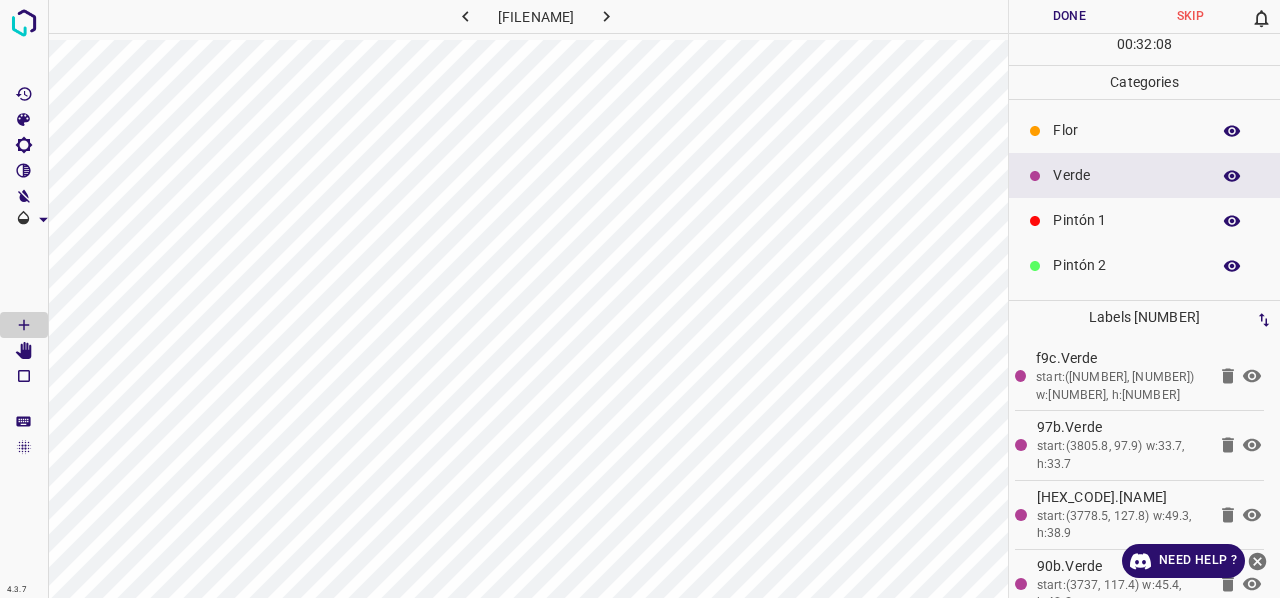 click on "Flor" at bounding box center [1126, 130] 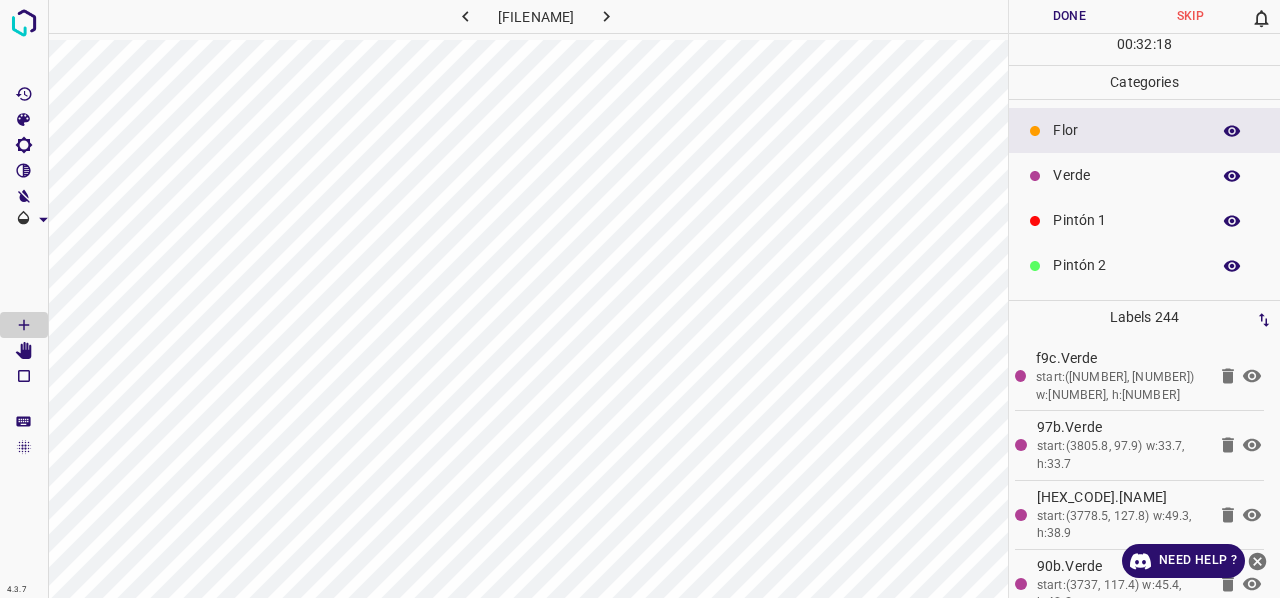click on "Pintón 1" at bounding box center (1126, 220) 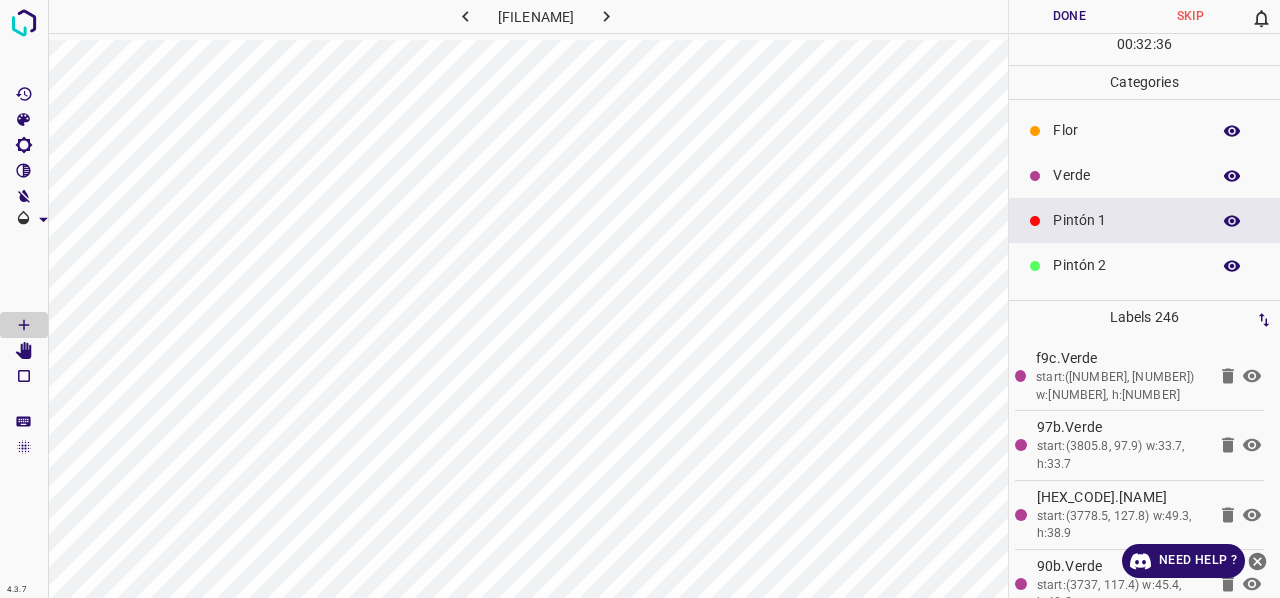 click on "Verde" at bounding box center (1126, 175) 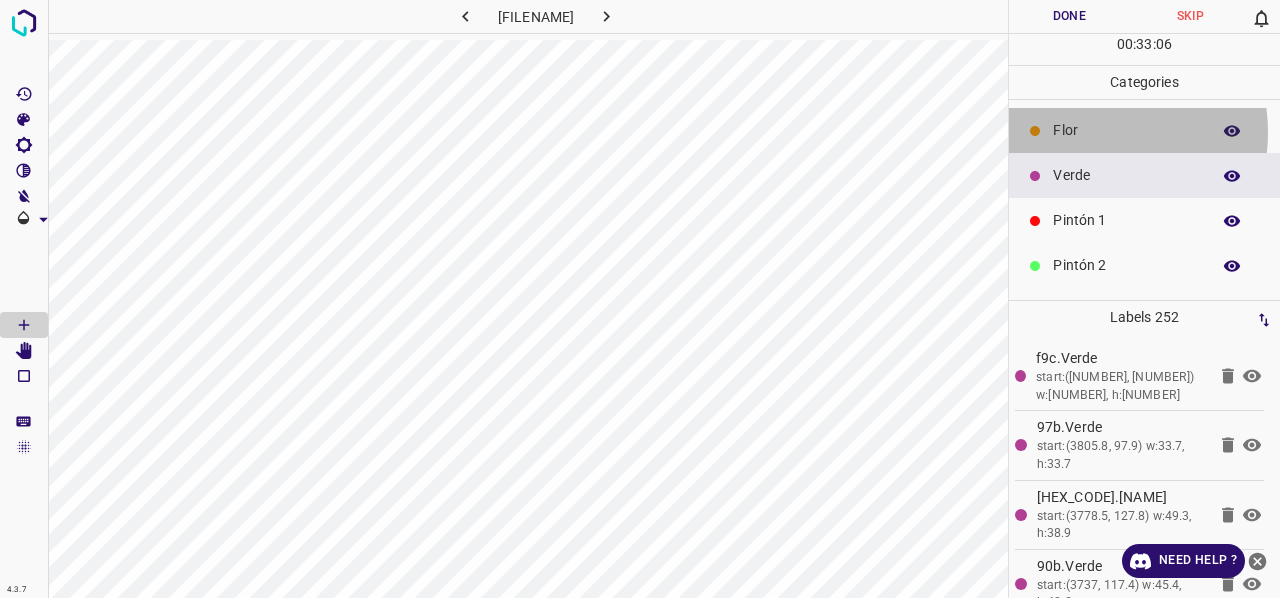 click on "Flor" at bounding box center [1126, 130] 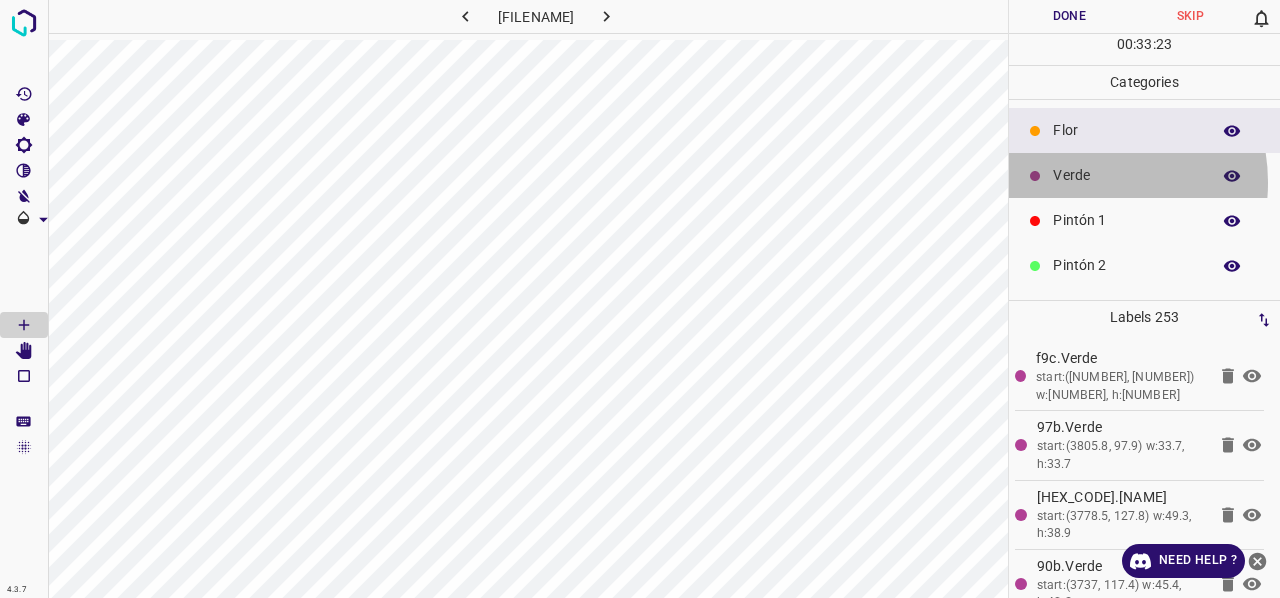click on "Verde" at bounding box center (1126, 175) 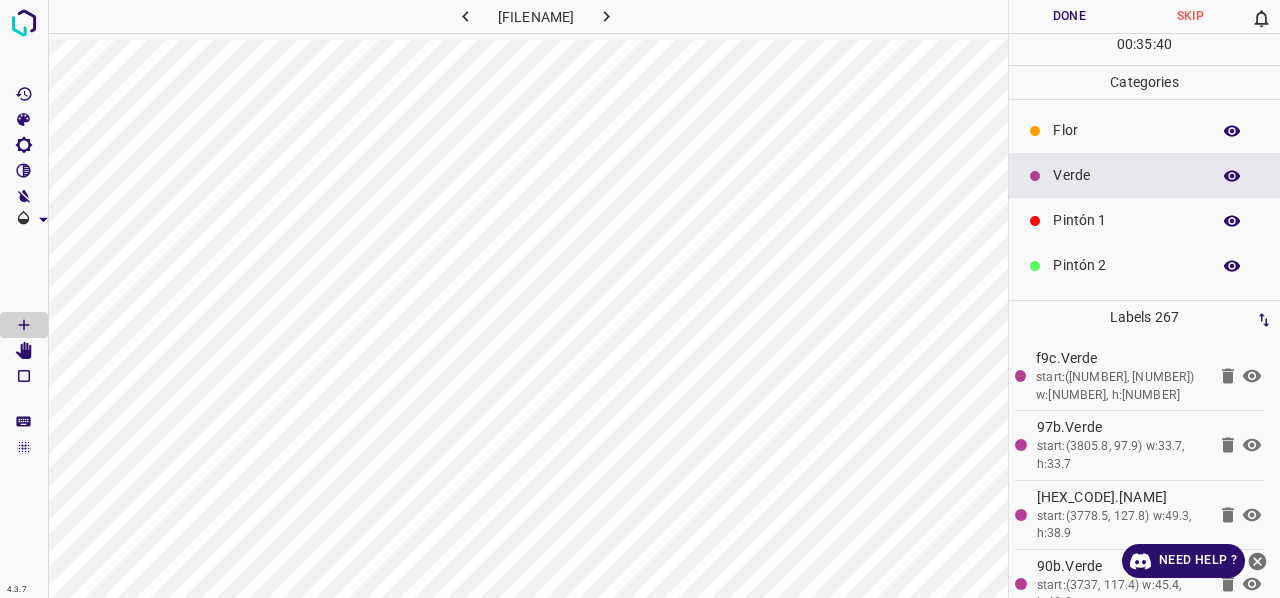 click on "Pintón 1" at bounding box center (1126, 220) 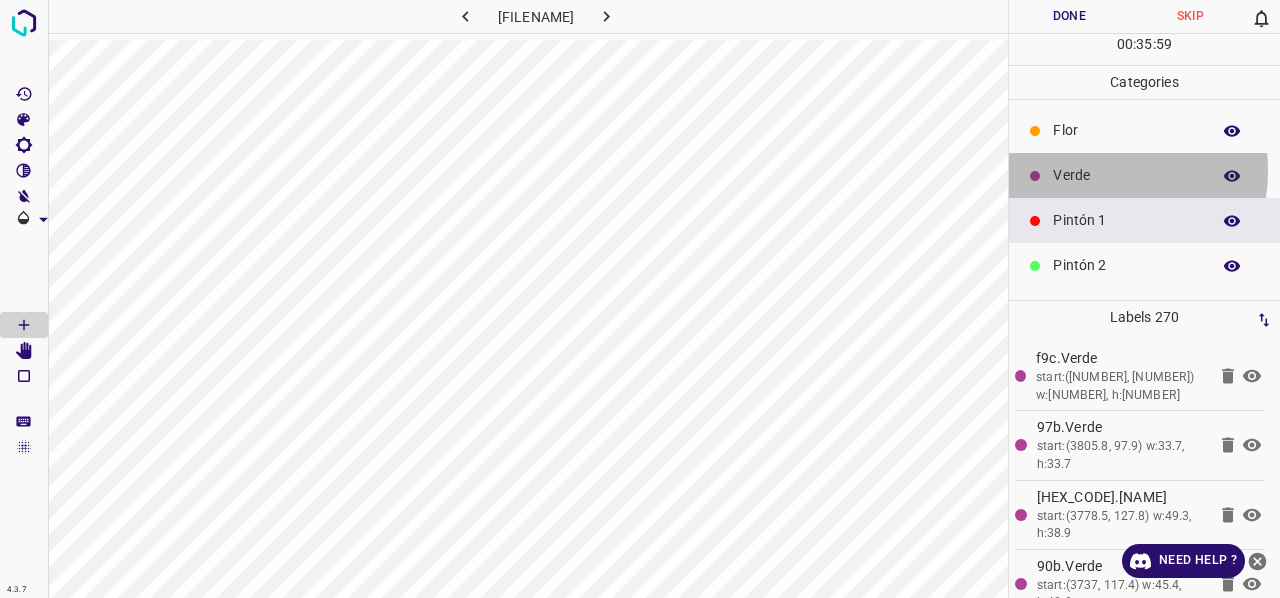 click on "Verde" at bounding box center [1126, 175] 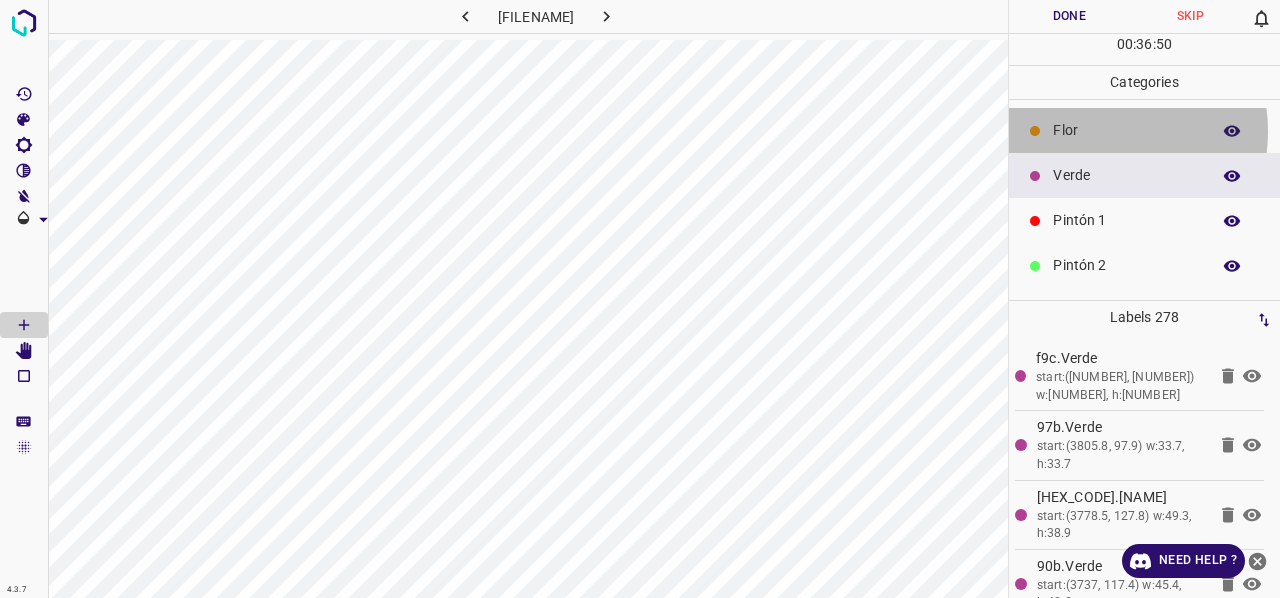 click on "Flor" at bounding box center (1126, 130) 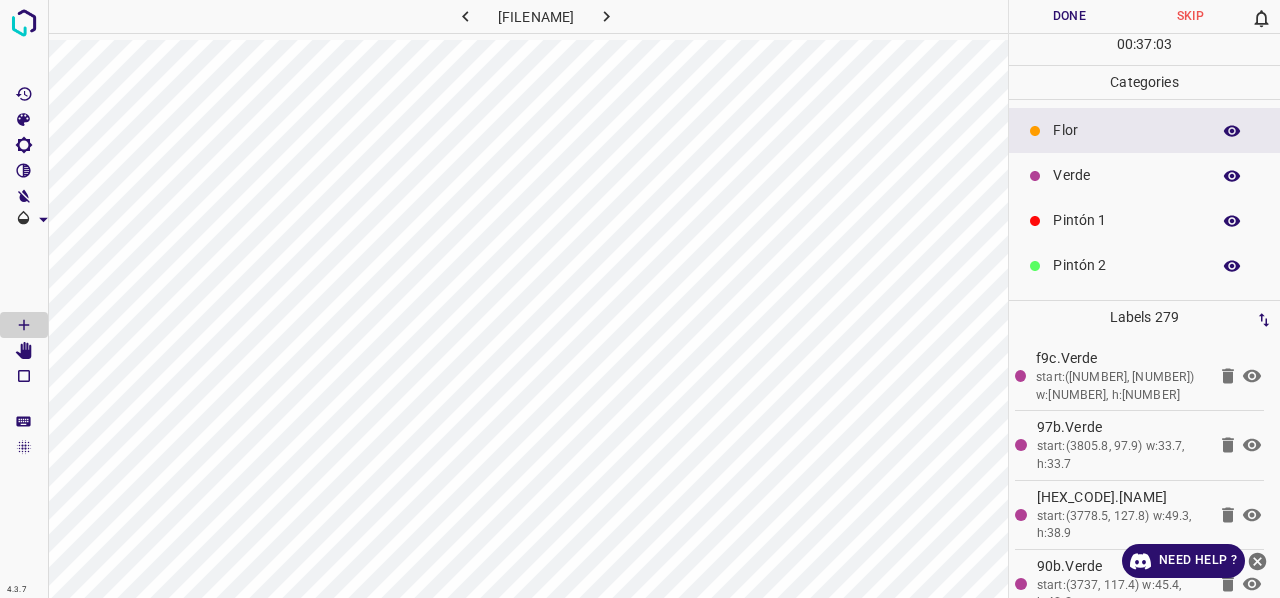 click on "Verde" at bounding box center (1144, 175) 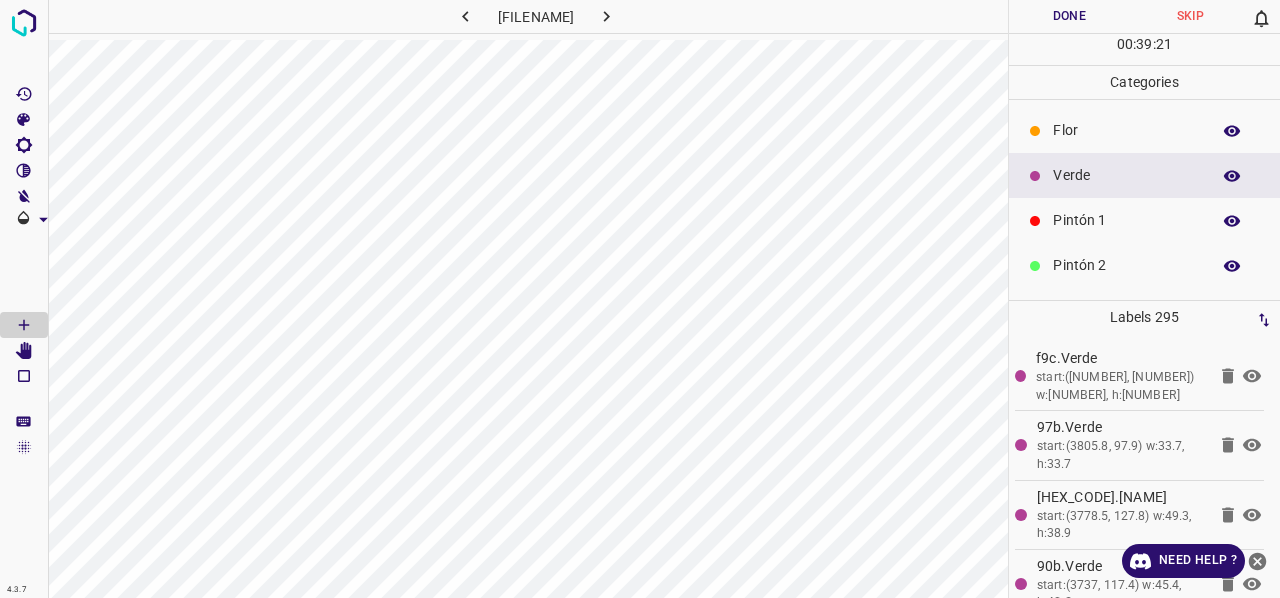 click on "Flor" at bounding box center (1126, 130) 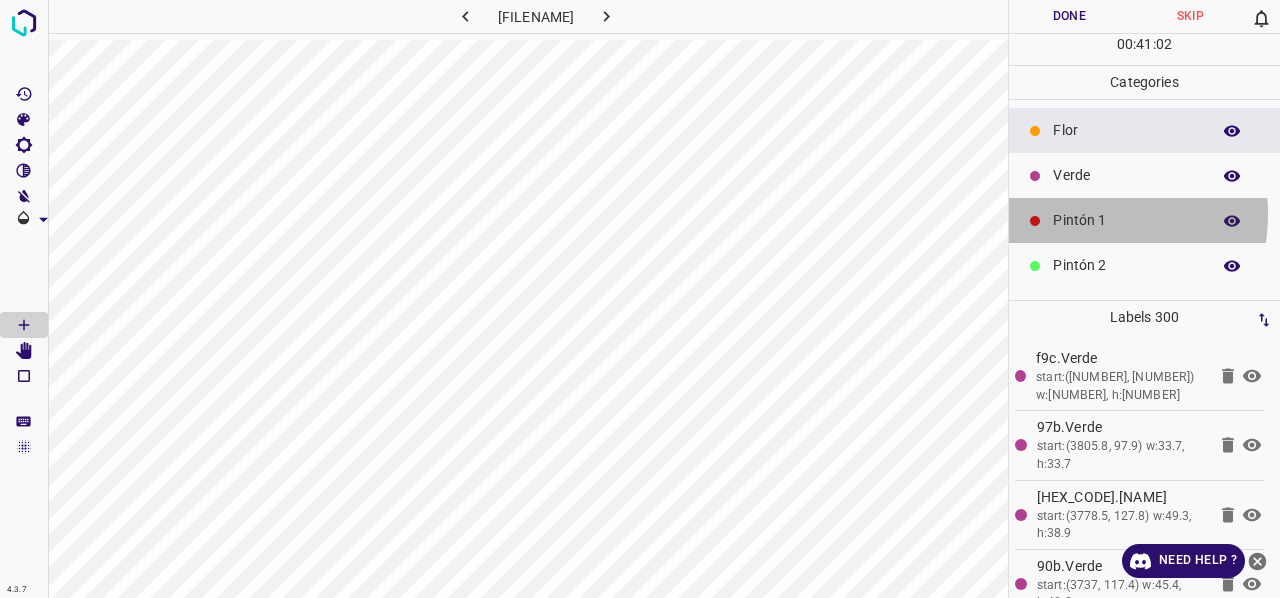 click on "Pintón 1" at bounding box center [1126, 220] 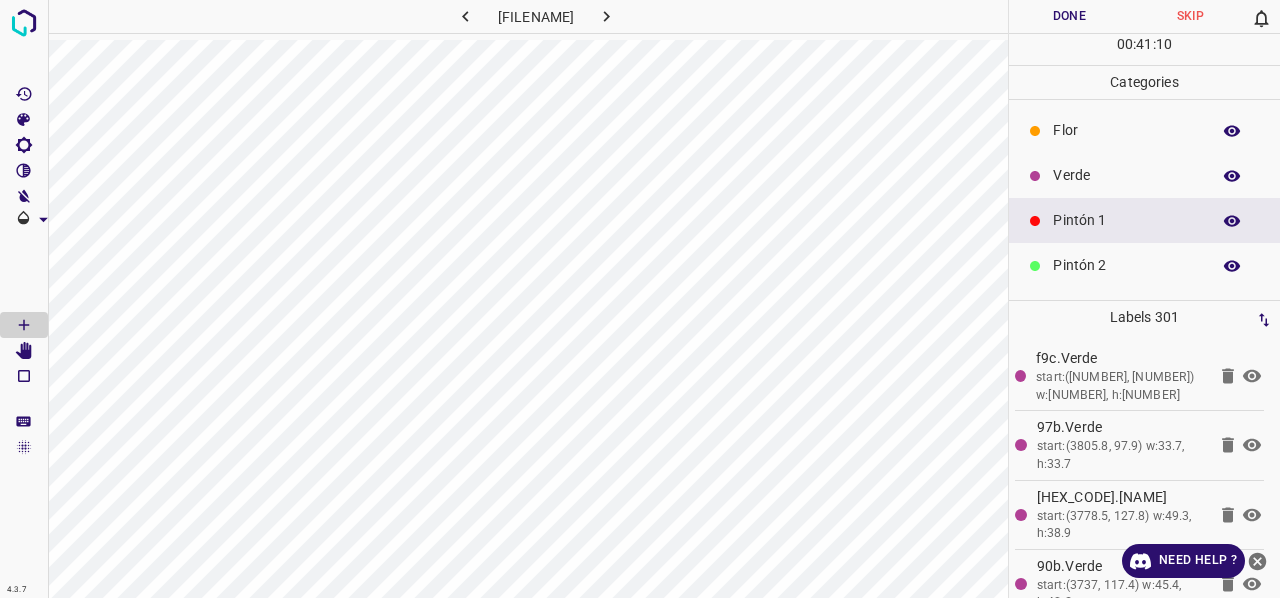 click on "Verde" at bounding box center [1126, 175] 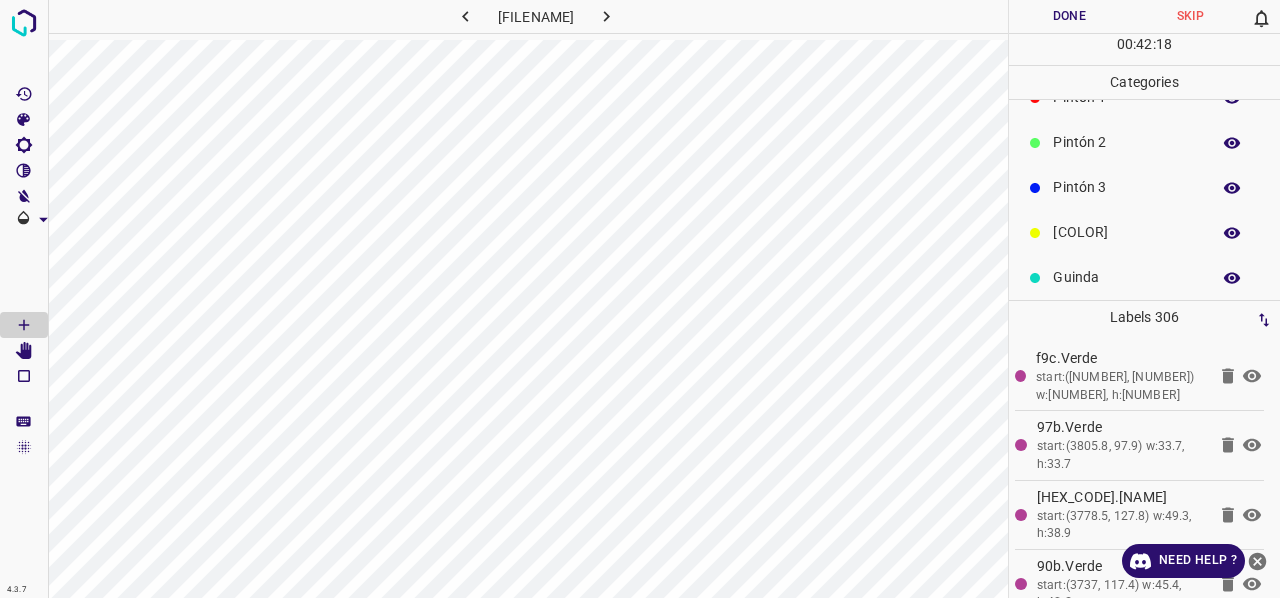 scroll, scrollTop: 176, scrollLeft: 0, axis: vertical 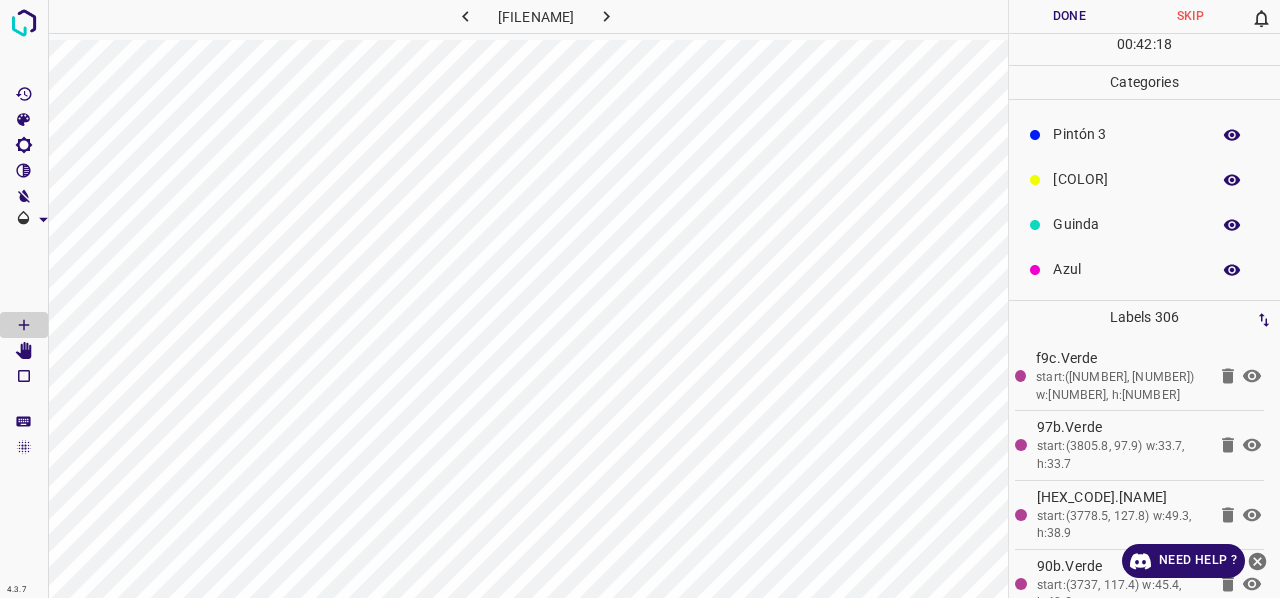 click on "Azul" at bounding box center (1126, 269) 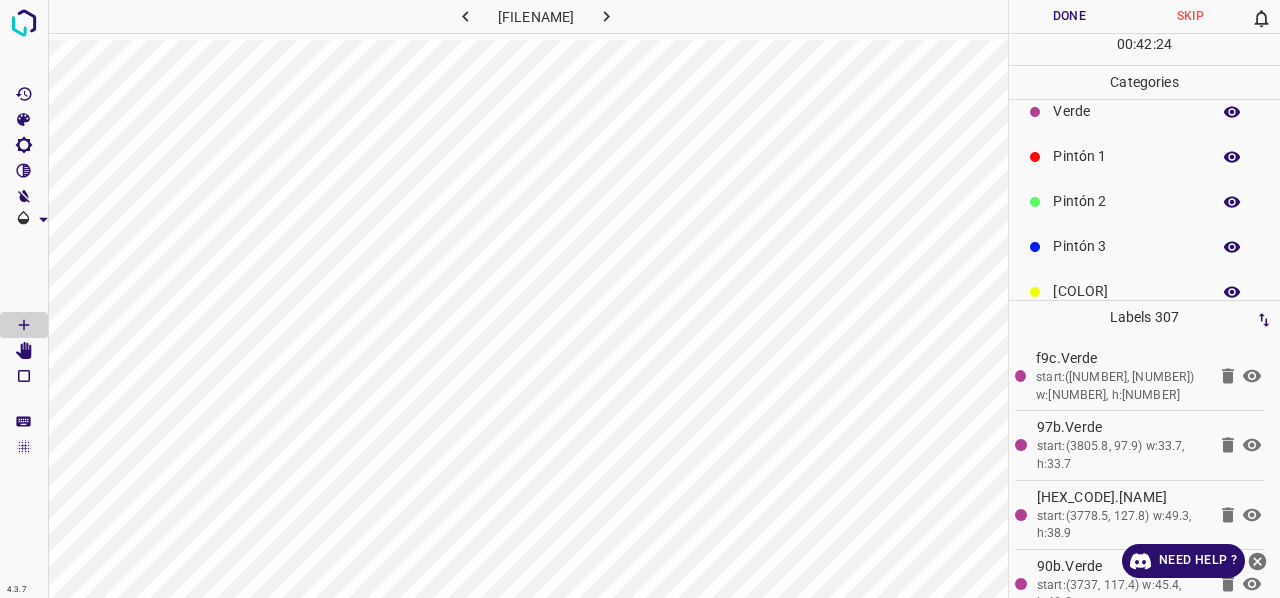 scroll, scrollTop: 0, scrollLeft: 0, axis: both 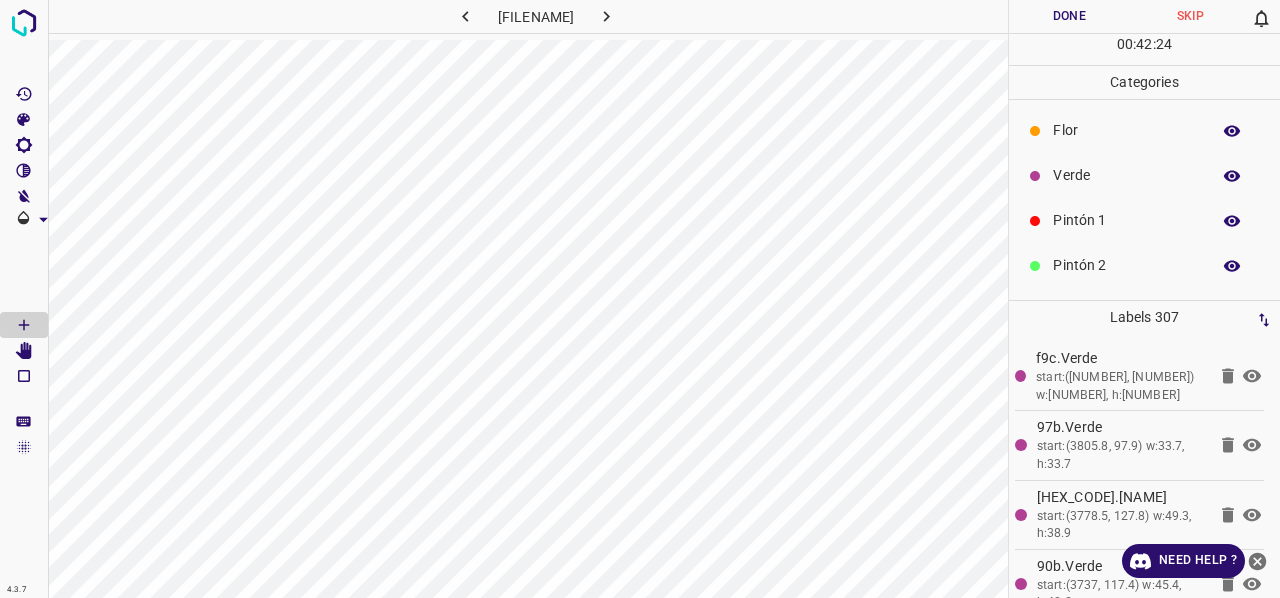 click on "Verde" at bounding box center [1126, 175] 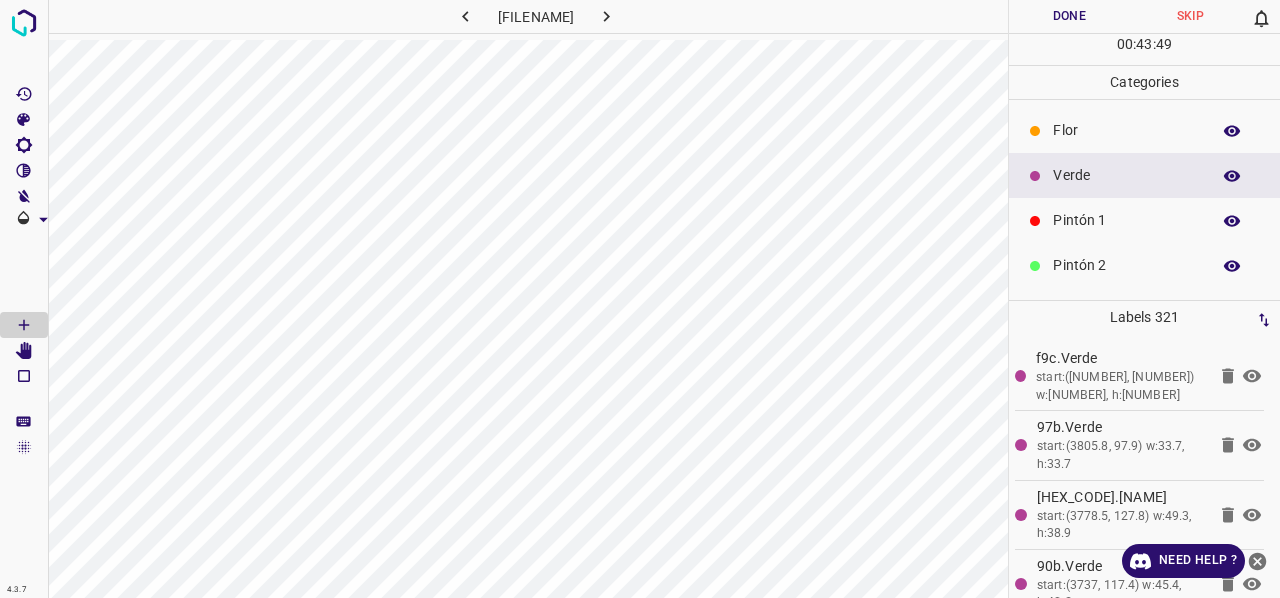 click on "Flor" at bounding box center (1126, 130) 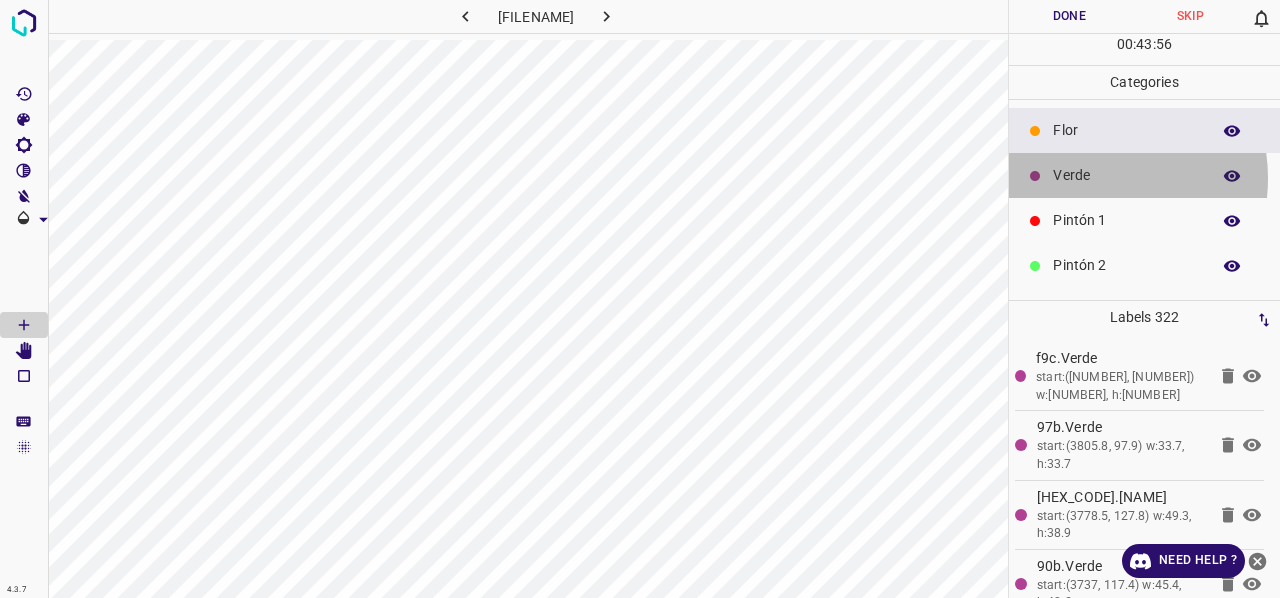 click on "Verde" at bounding box center (1126, 175) 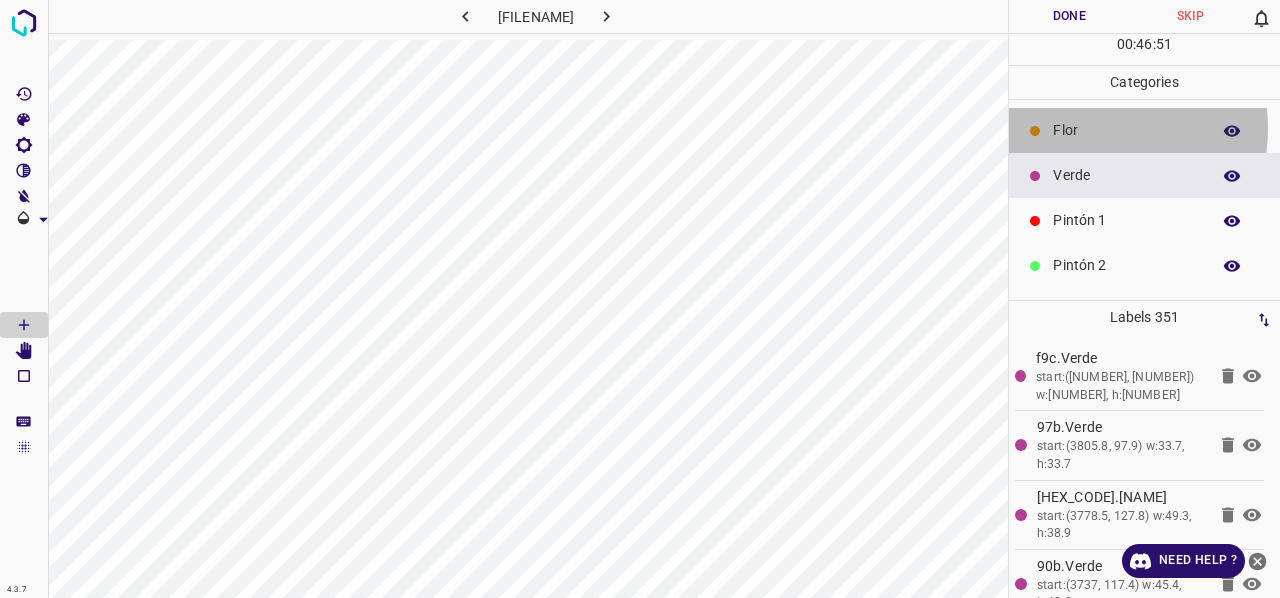 click on "Flor" at bounding box center (1126, 130) 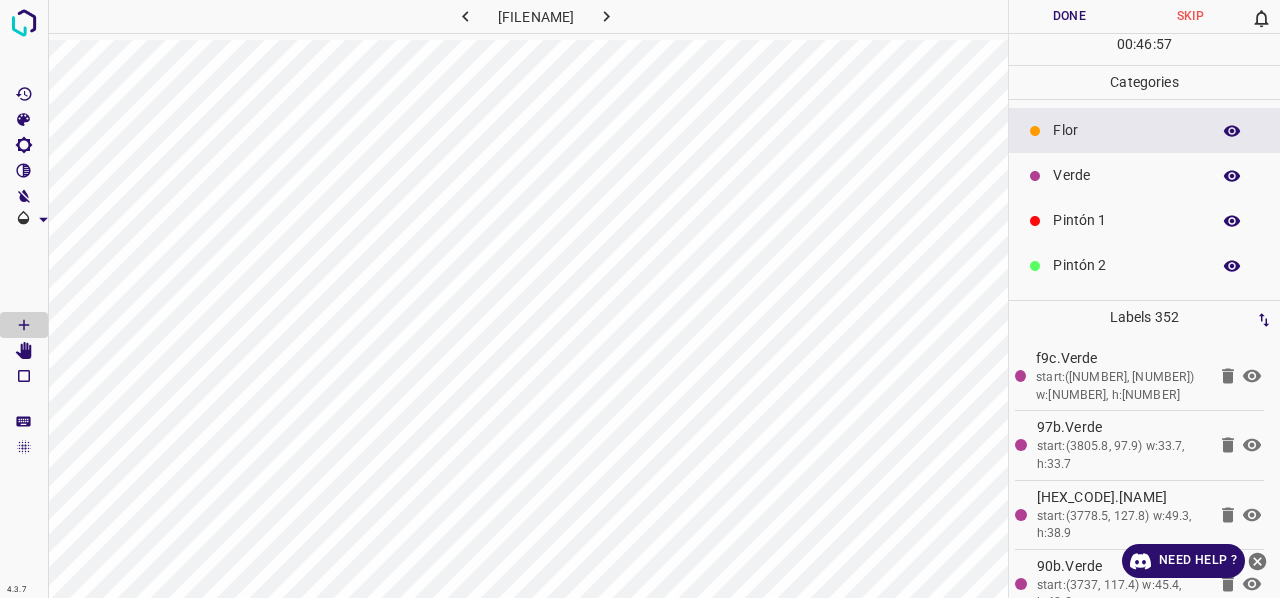 click on "Verde" at bounding box center [1144, 175] 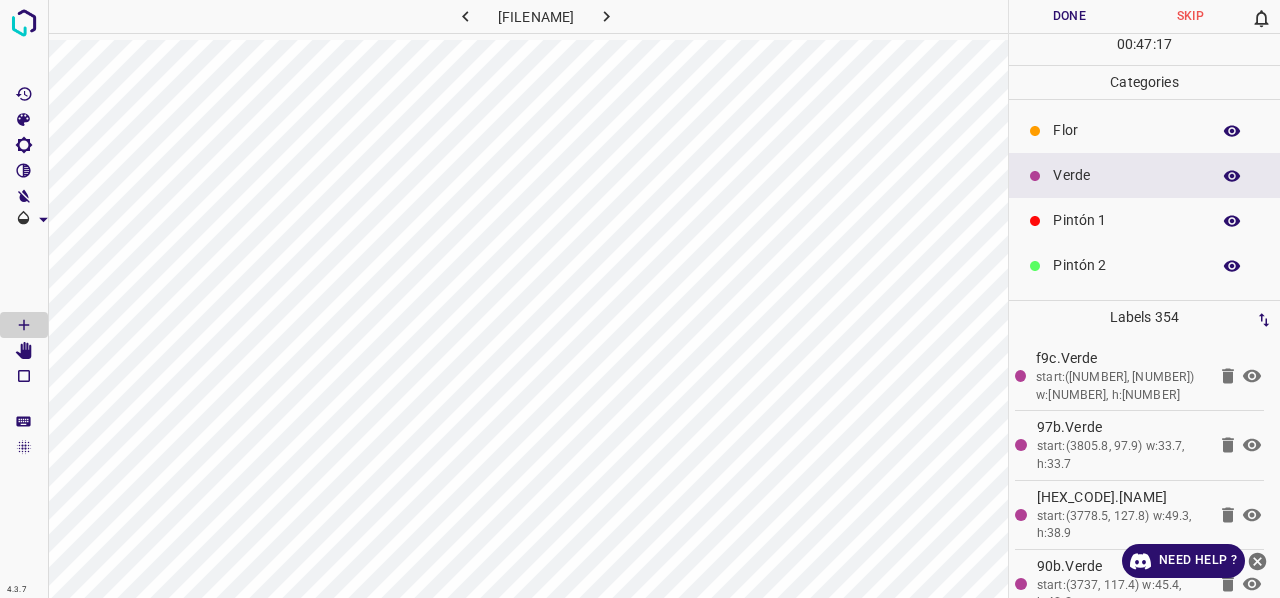click on "Pintón 1" at bounding box center [1126, 220] 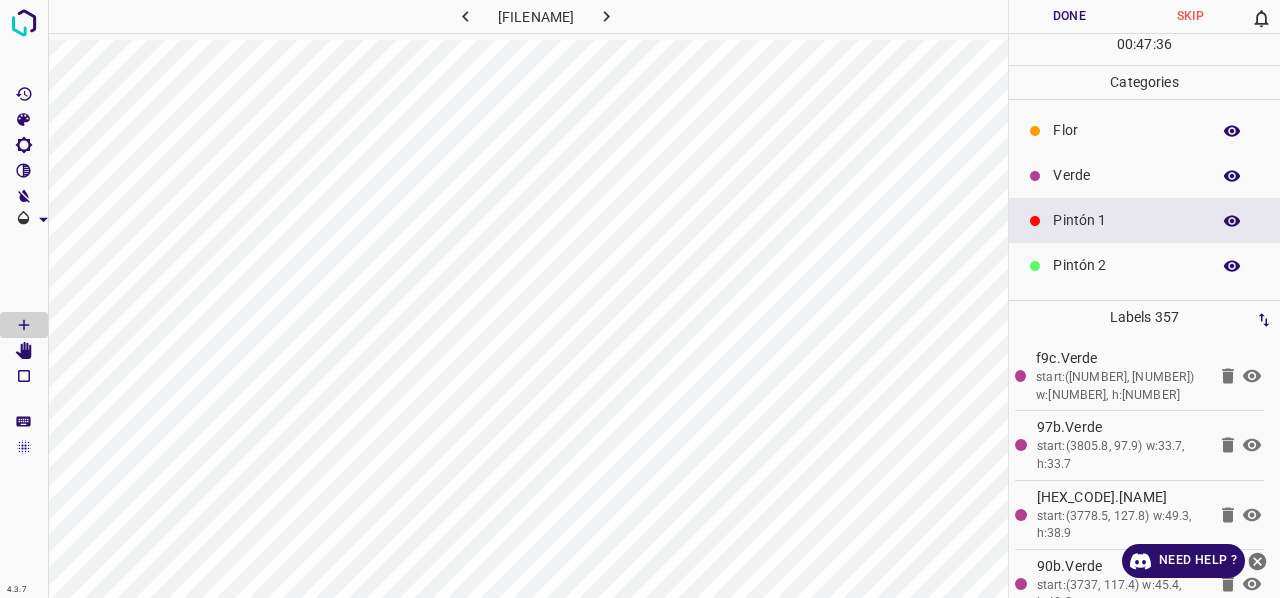 click on "Verde" at bounding box center [1126, 175] 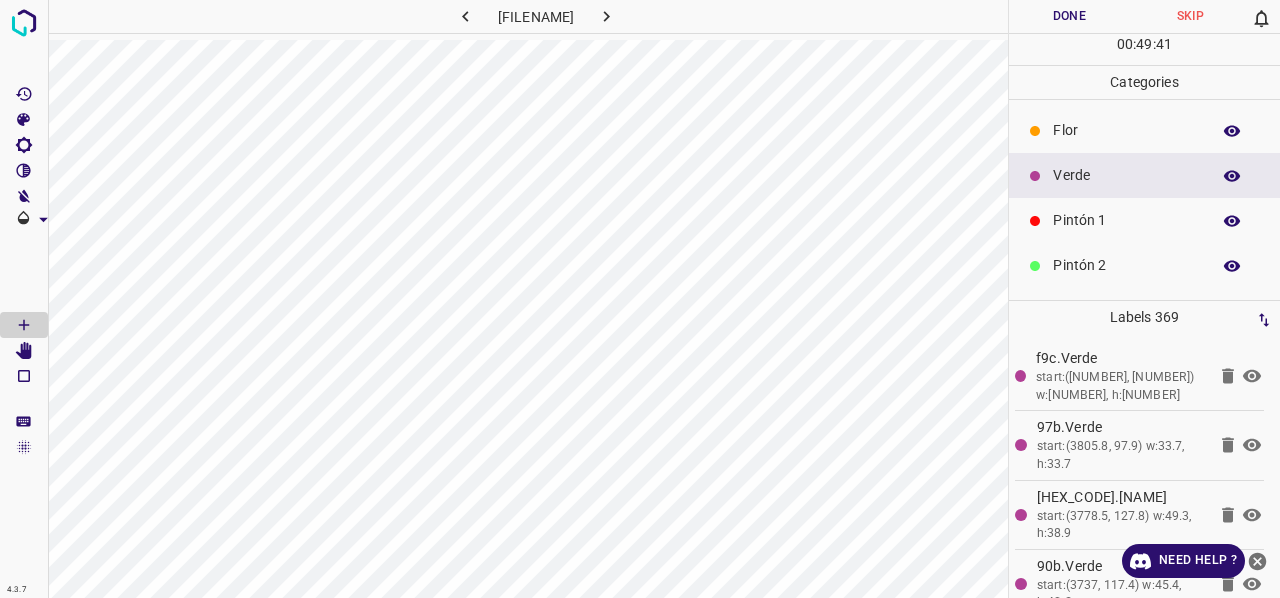 click on "Pintón 1" at bounding box center (1126, 220) 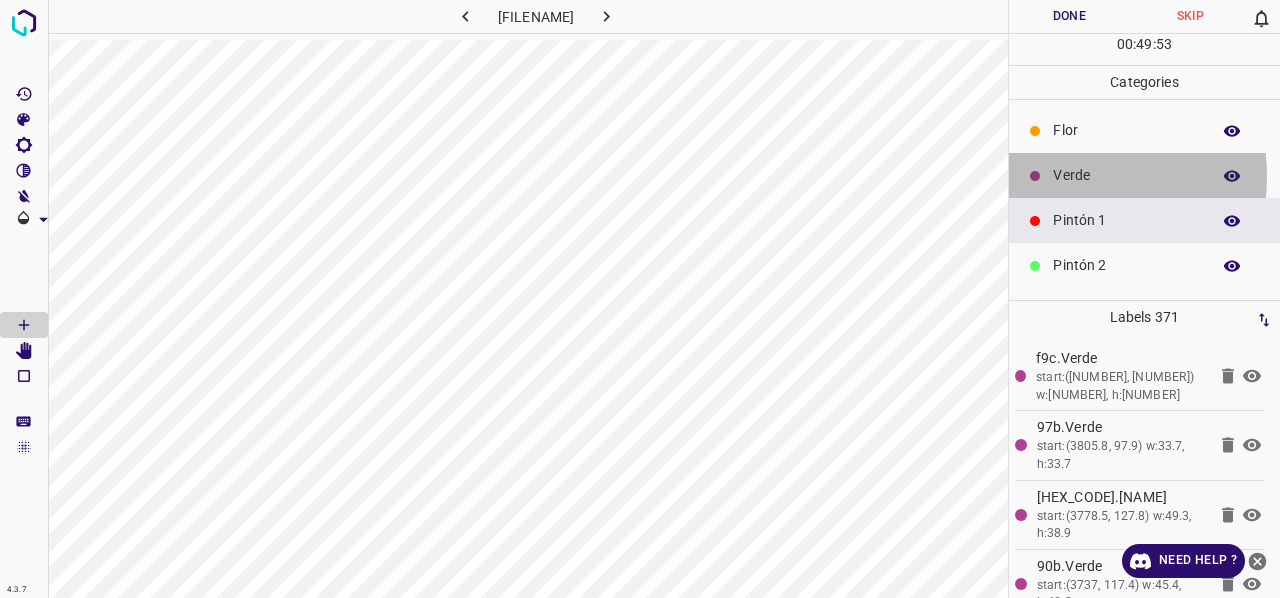 click on "Verde" at bounding box center (1126, 175) 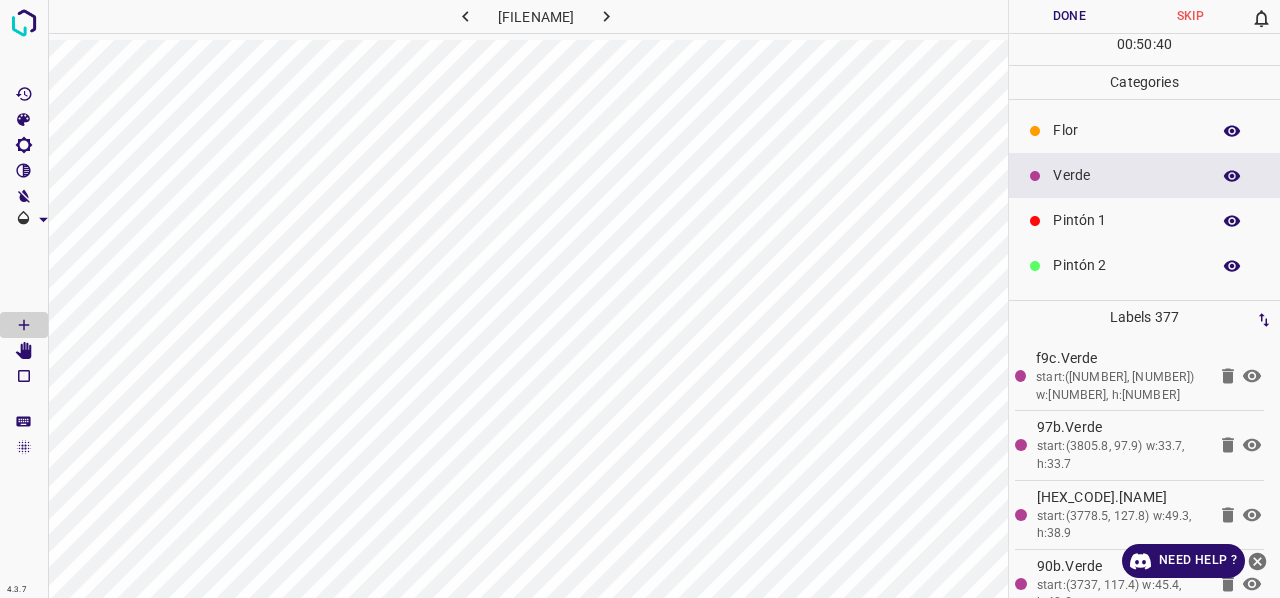 click on "Flor" at bounding box center [1126, 130] 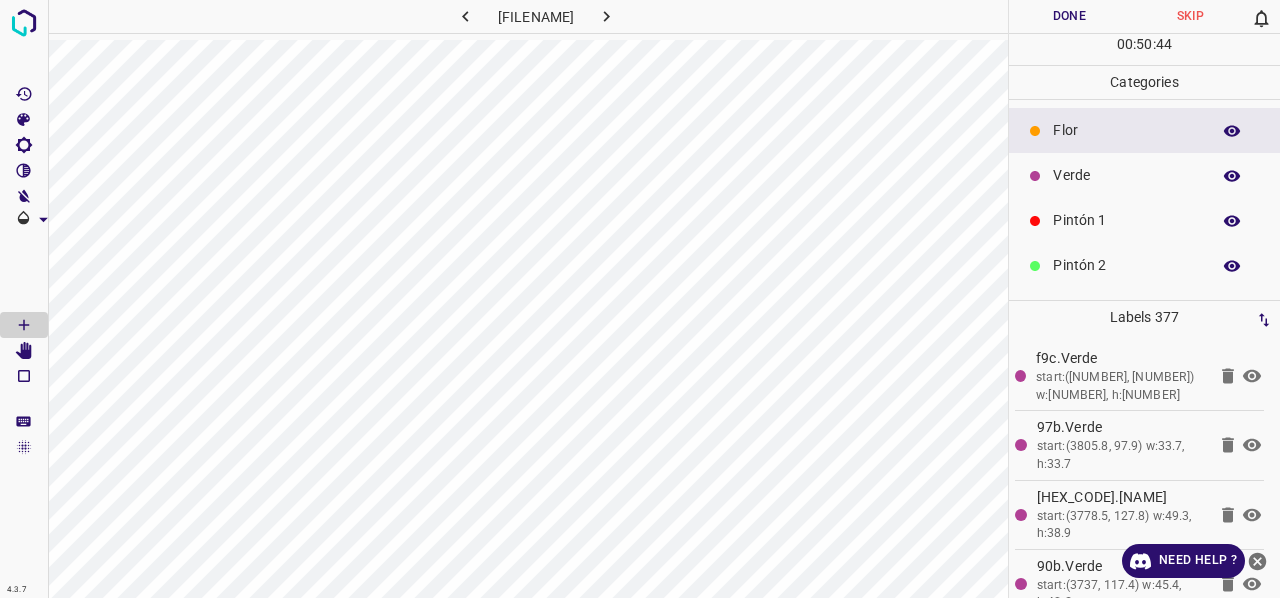 click on "Verde" at bounding box center [1126, 175] 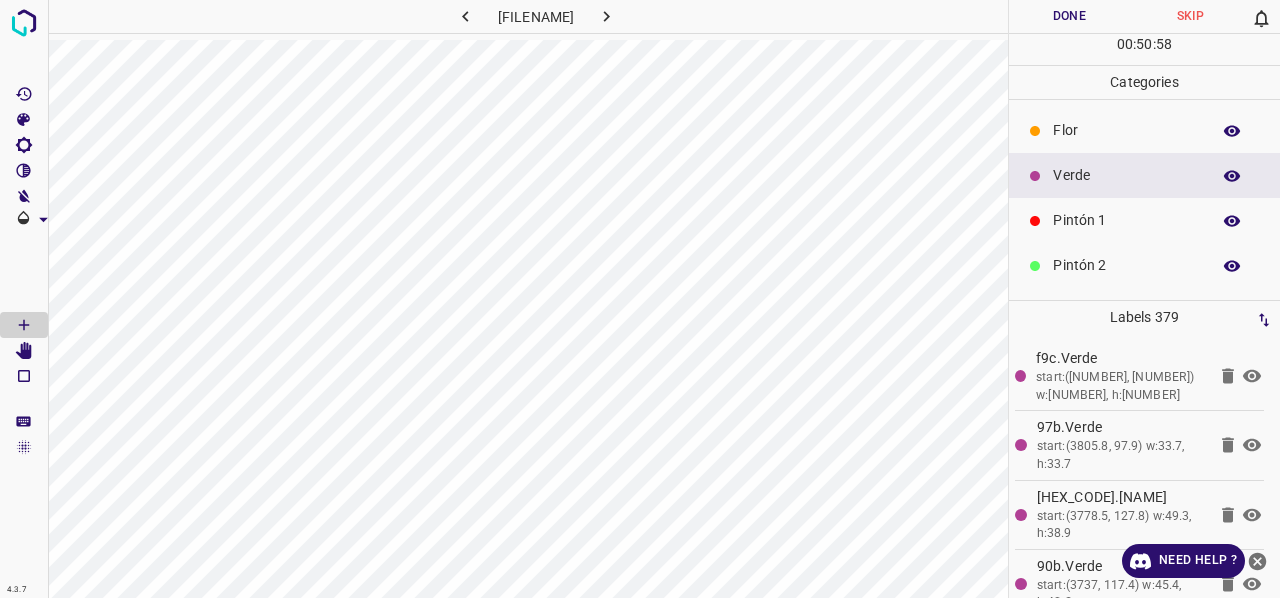 click on "Flor" at bounding box center (1126, 130) 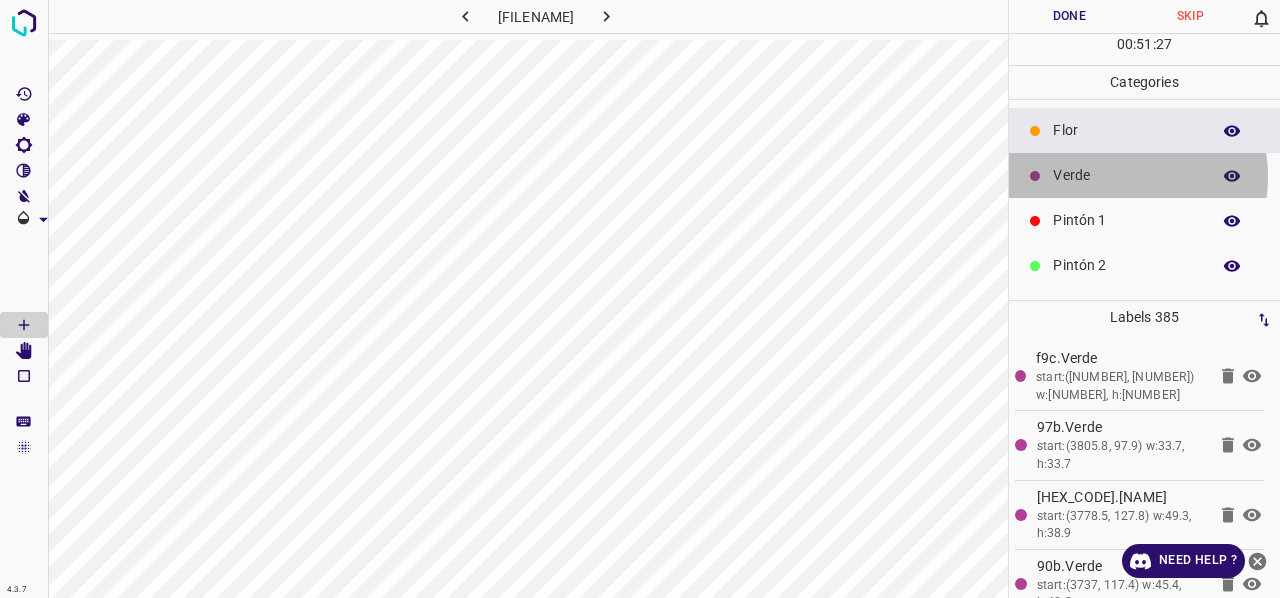 click on "Verde" at bounding box center [1126, 175] 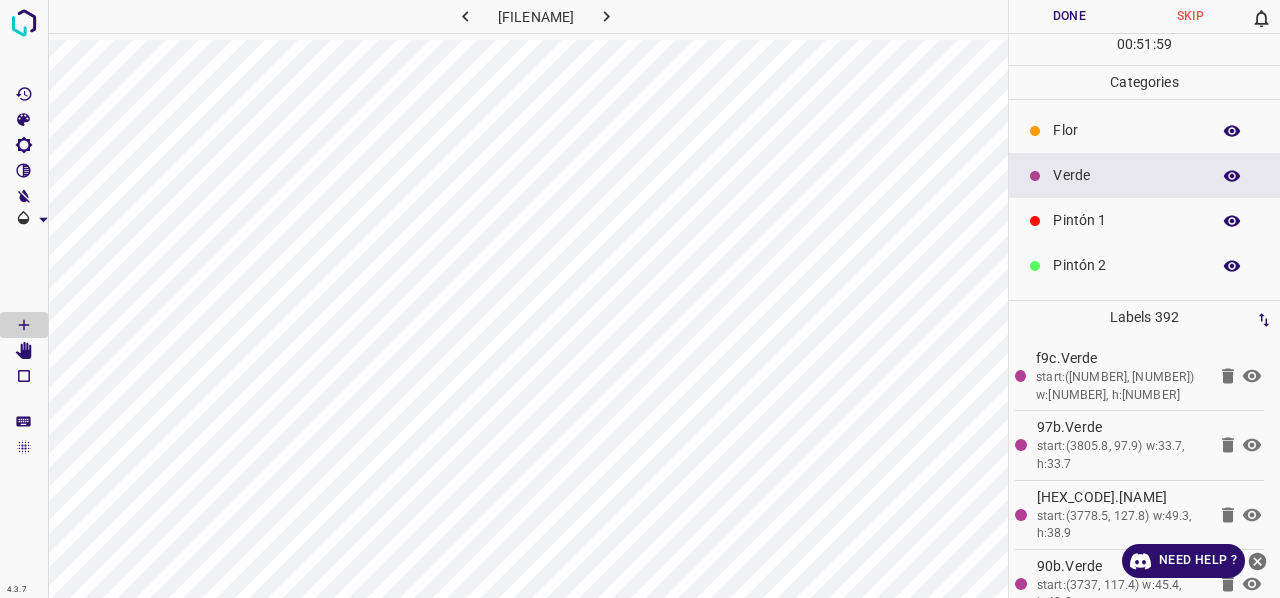 click on "Pintón 1" at bounding box center (1126, 220) 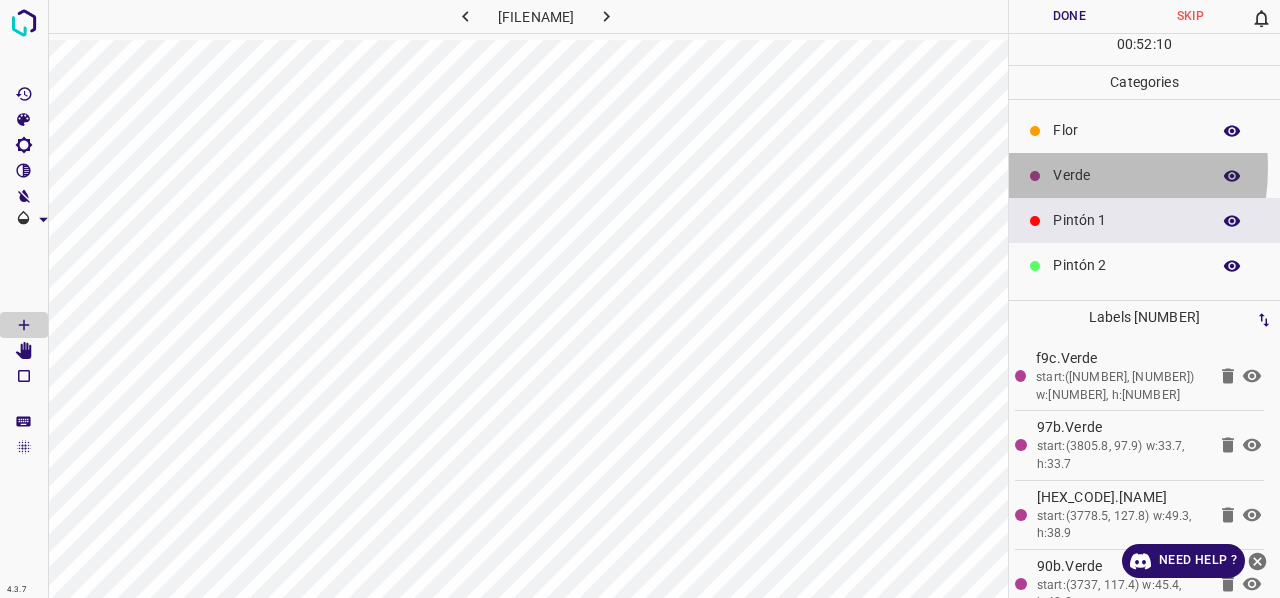 click on "Verde" at bounding box center [1126, 175] 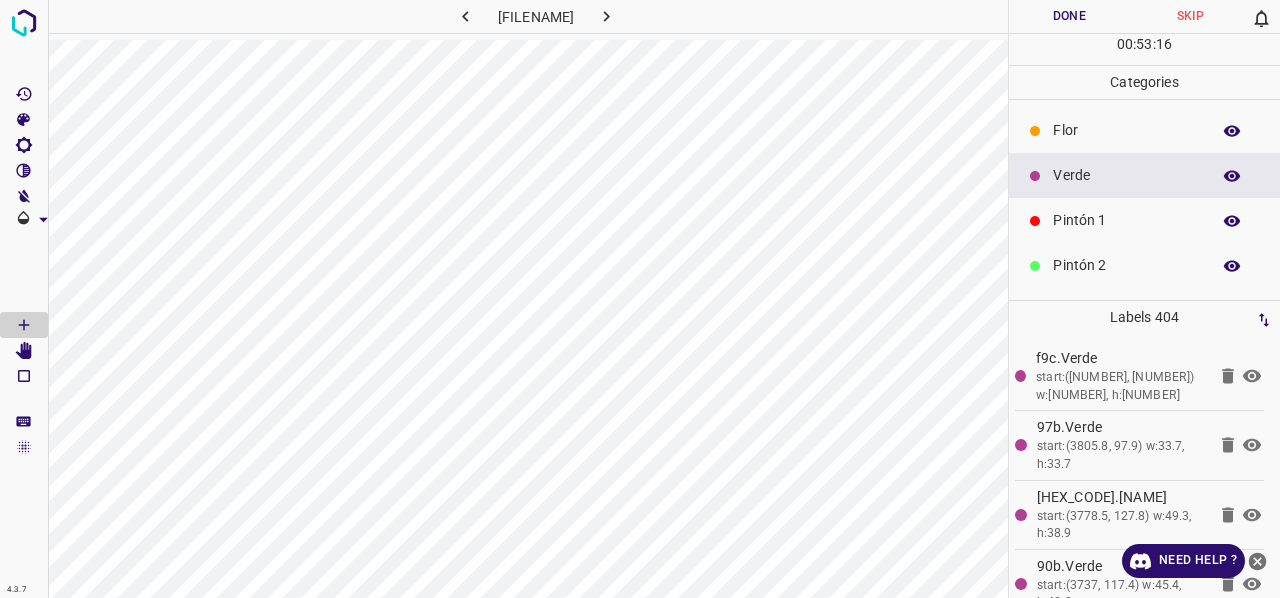 click on "Flor" at bounding box center [1126, 130] 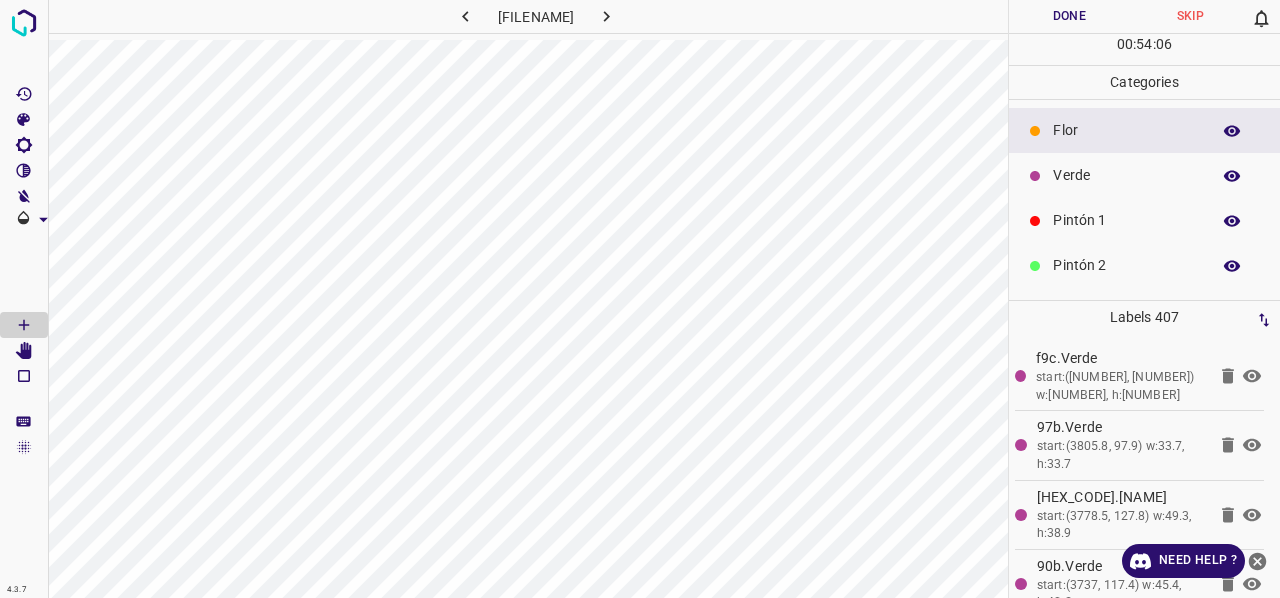 click on "Verde" at bounding box center [1126, 175] 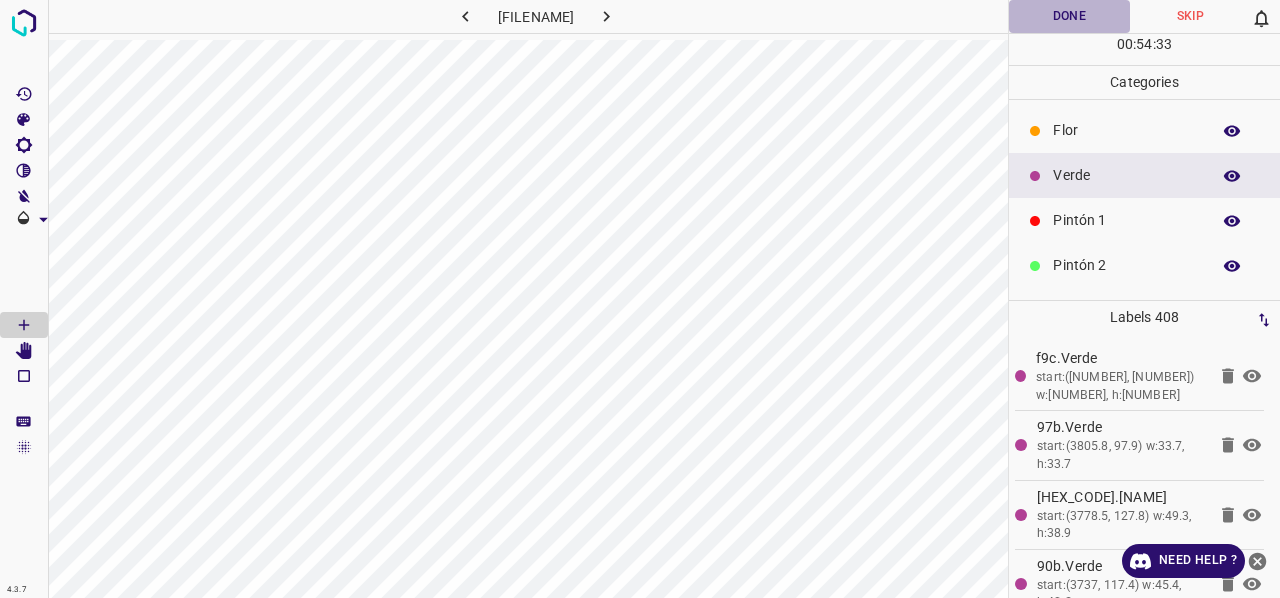 click on "Done" at bounding box center [1069, 16] 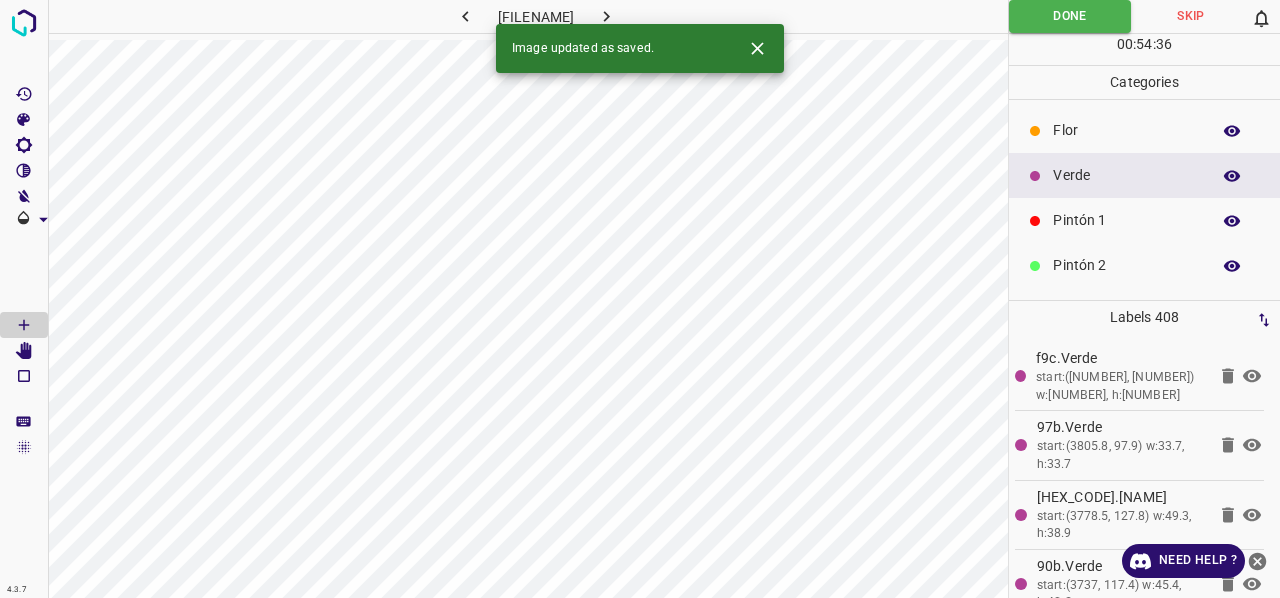 click 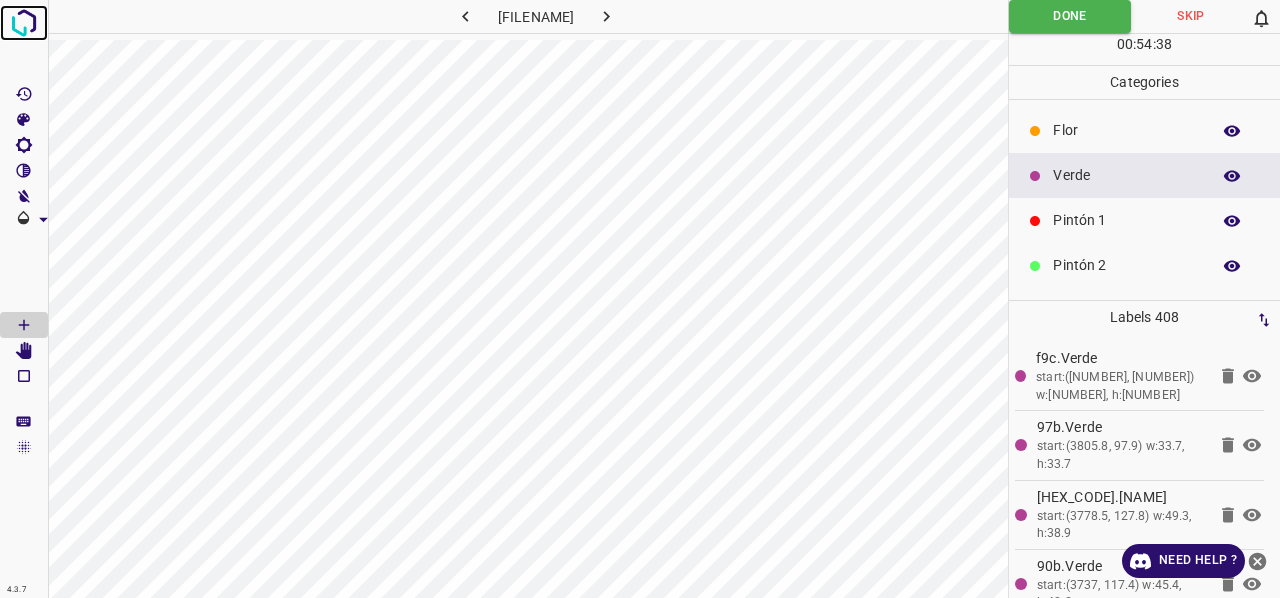 click at bounding box center (24, 23) 